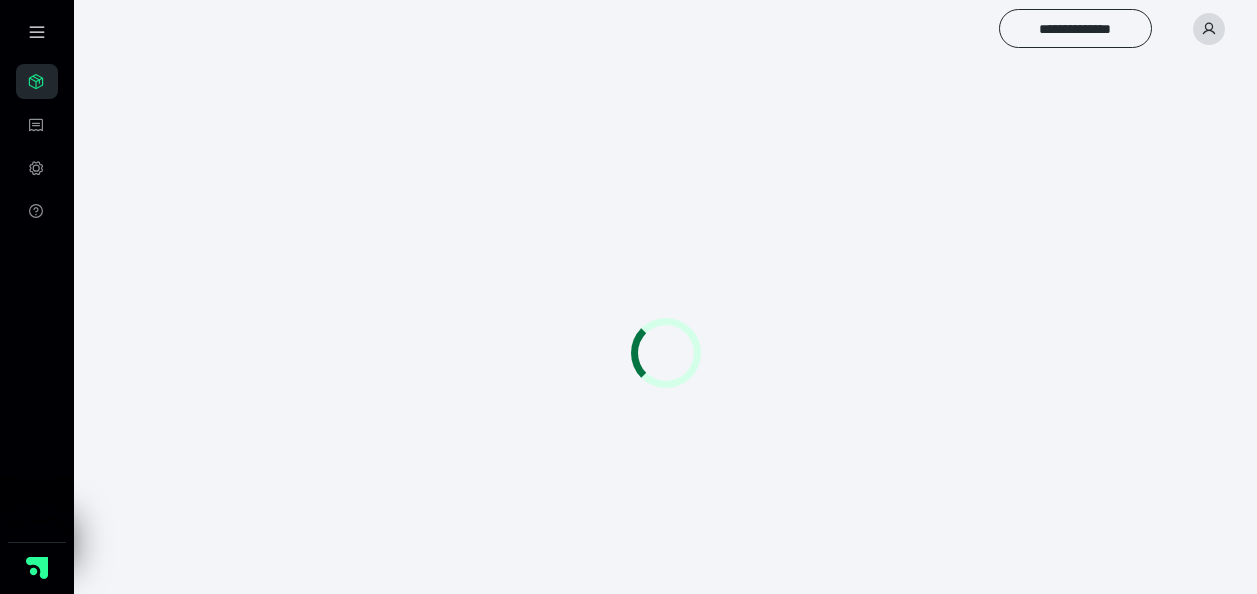 scroll, scrollTop: 0, scrollLeft: 0, axis: both 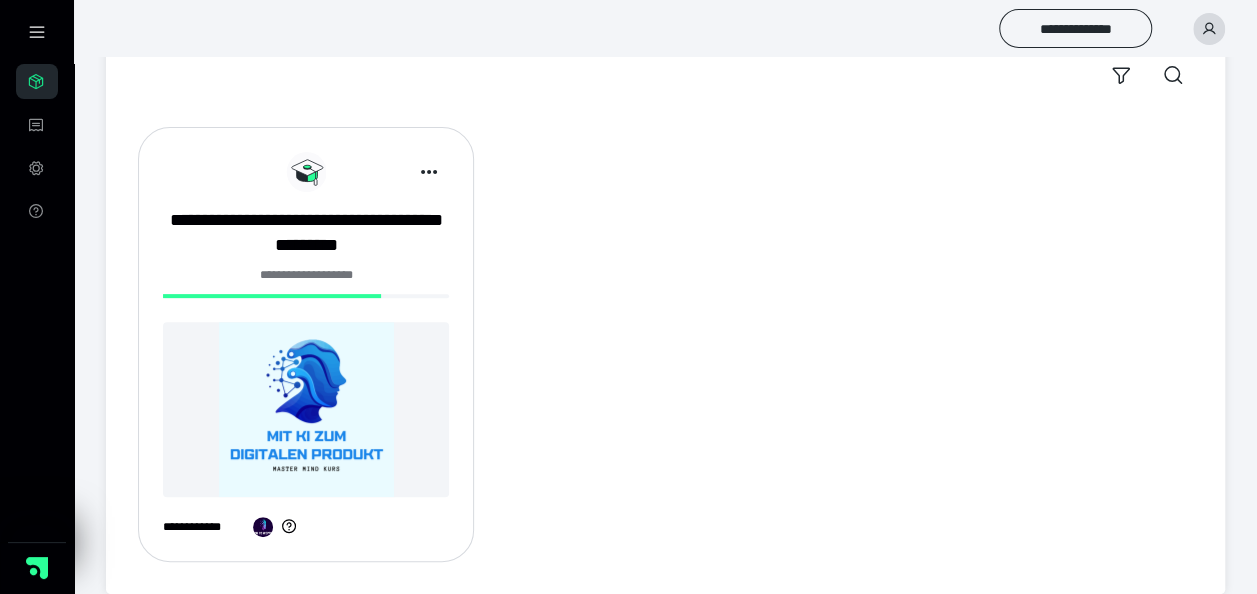 click at bounding box center [306, 409] 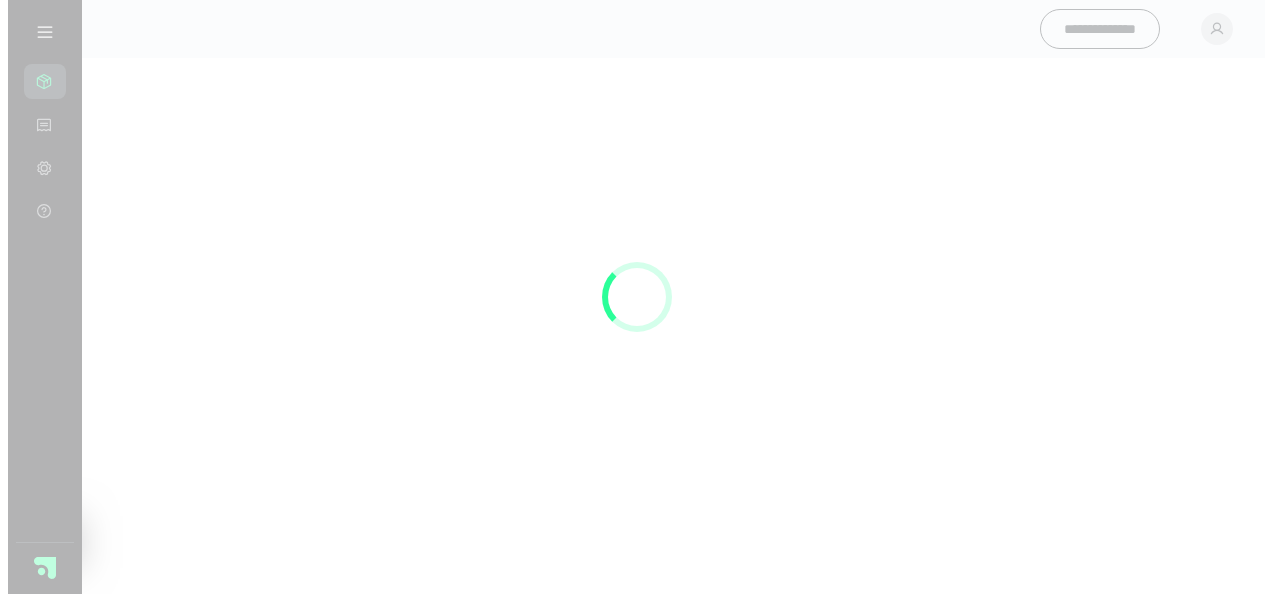 scroll, scrollTop: 0, scrollLeft: 0, axis: both 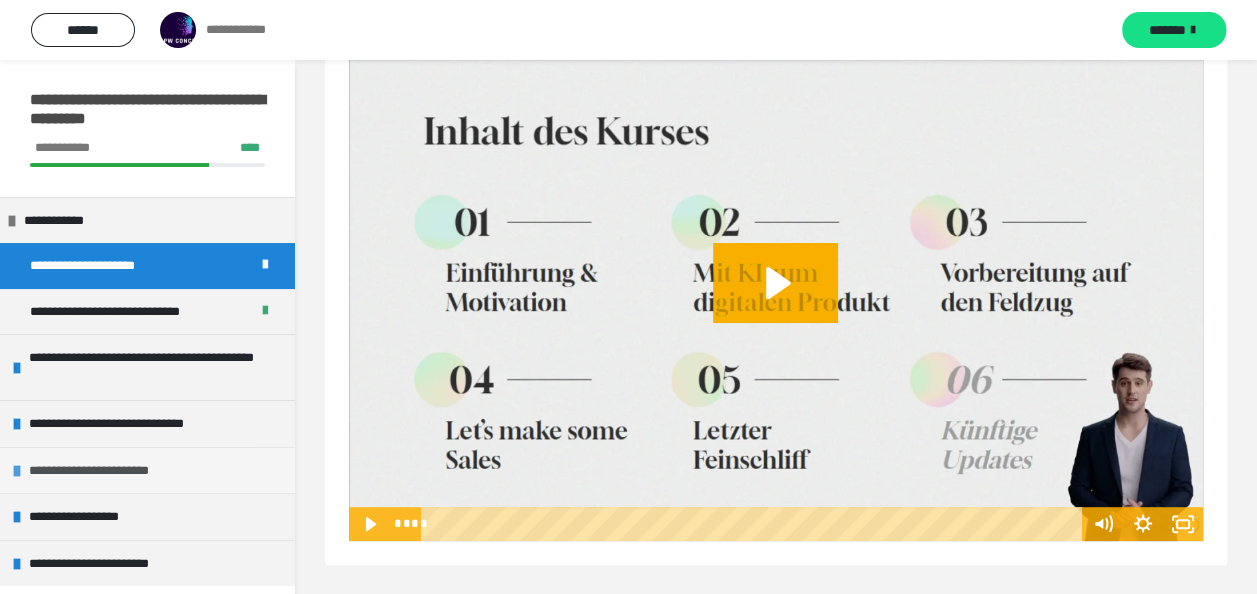click at bounding box center (17, 471) 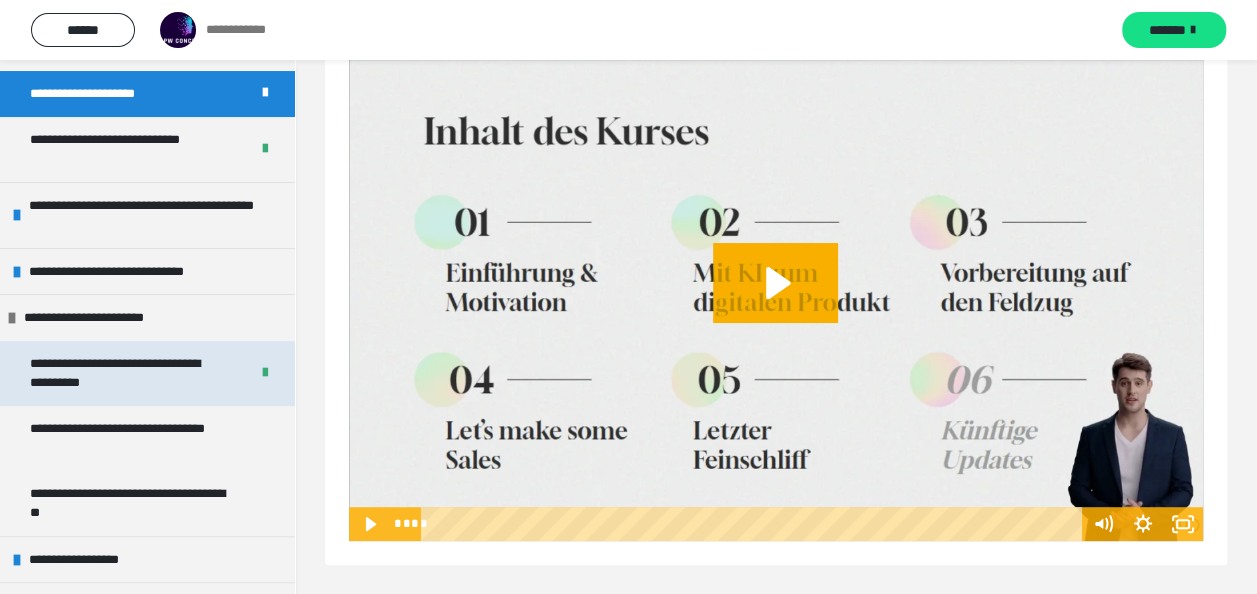 scroll, scrollTop: 133, scrollLeft: 0, axis: vertical 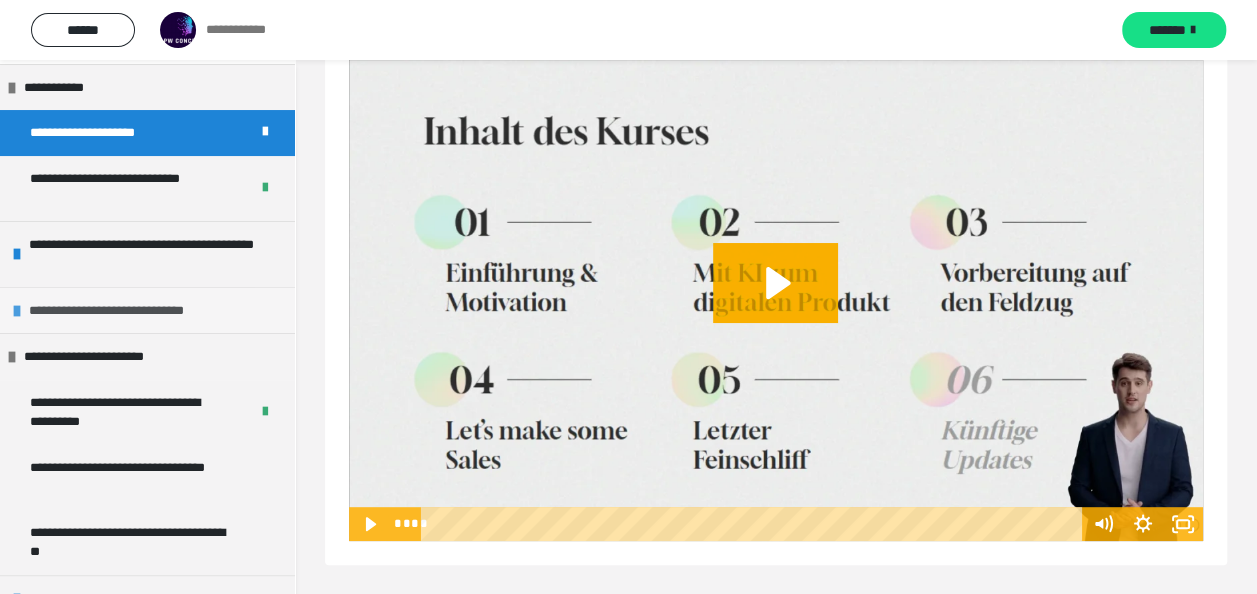click at bounding box center (17, 311) 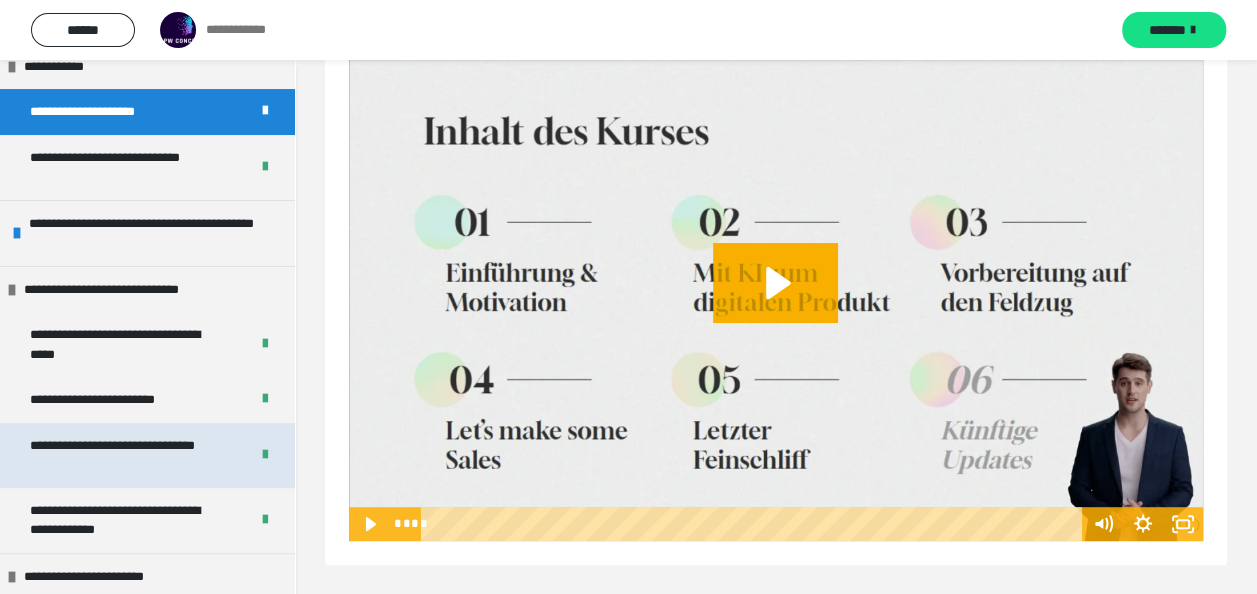 scroll, scrollTop: 144, scrollLeft: 0, axis: vertical 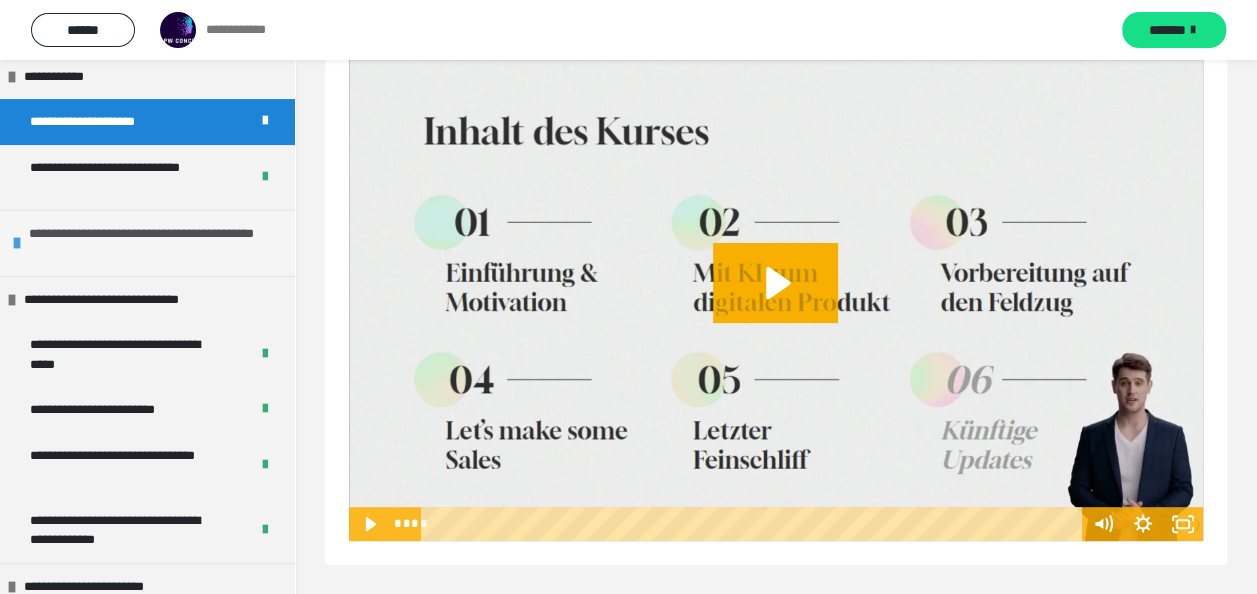 click on "**********" at bounding box center (149, 243) 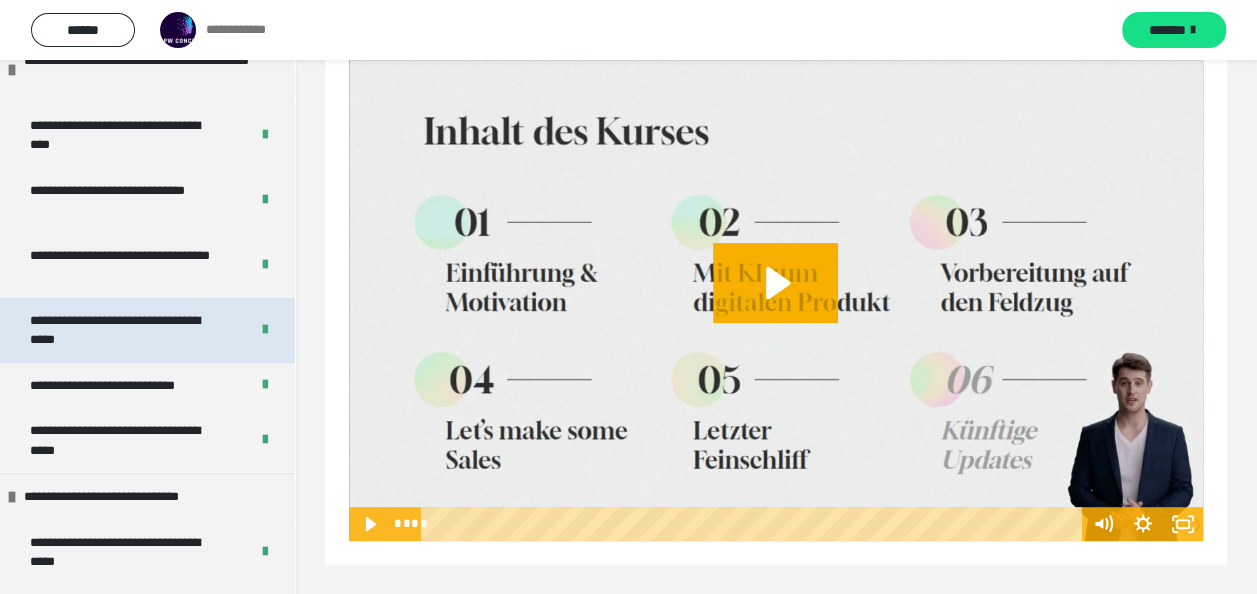scroll, scrollTop: 328, scrollLeft: 0, axis: vertical 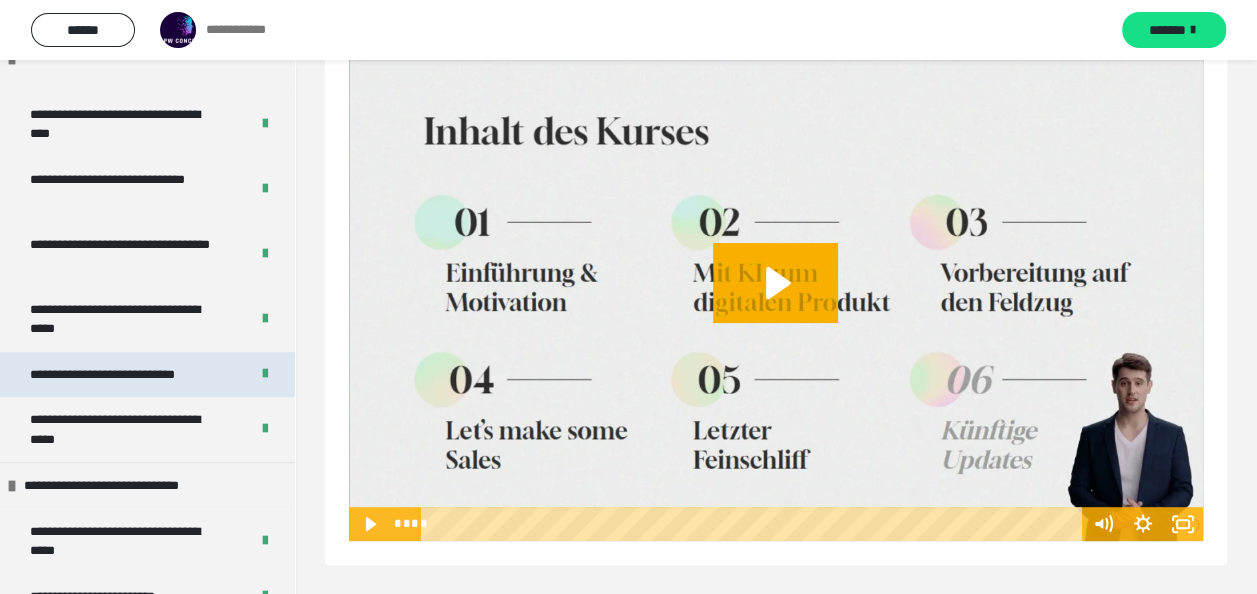 click on "**********" at bounding box center (122, 375) 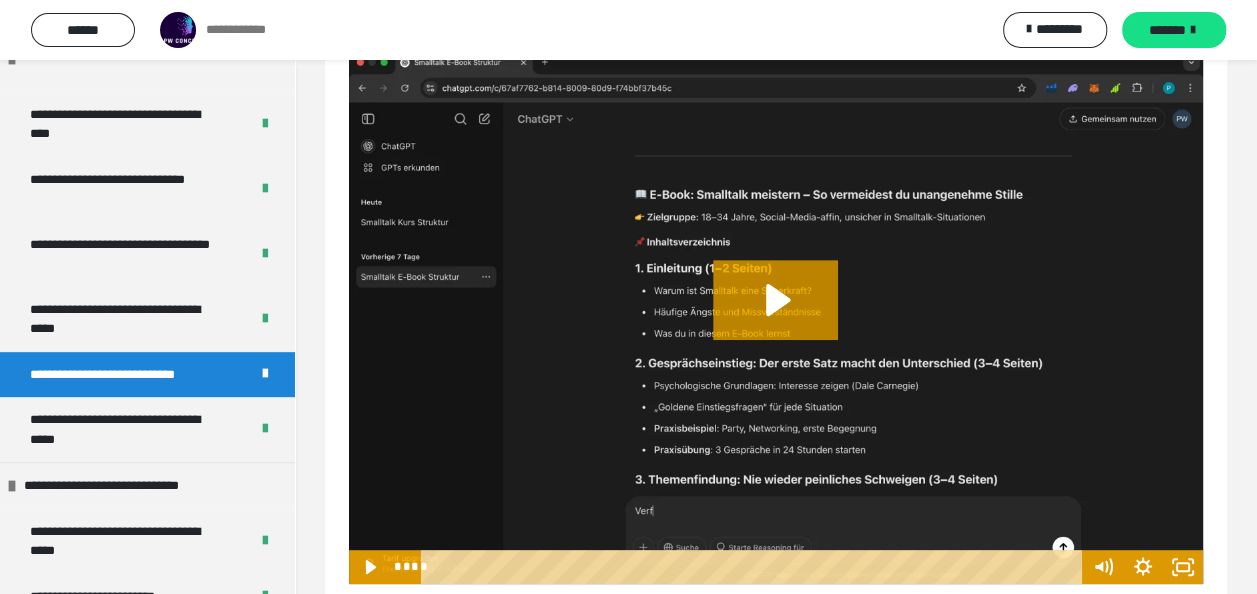 scroll, scrollTop: 272, scrollLeft: 0, axis: vertical 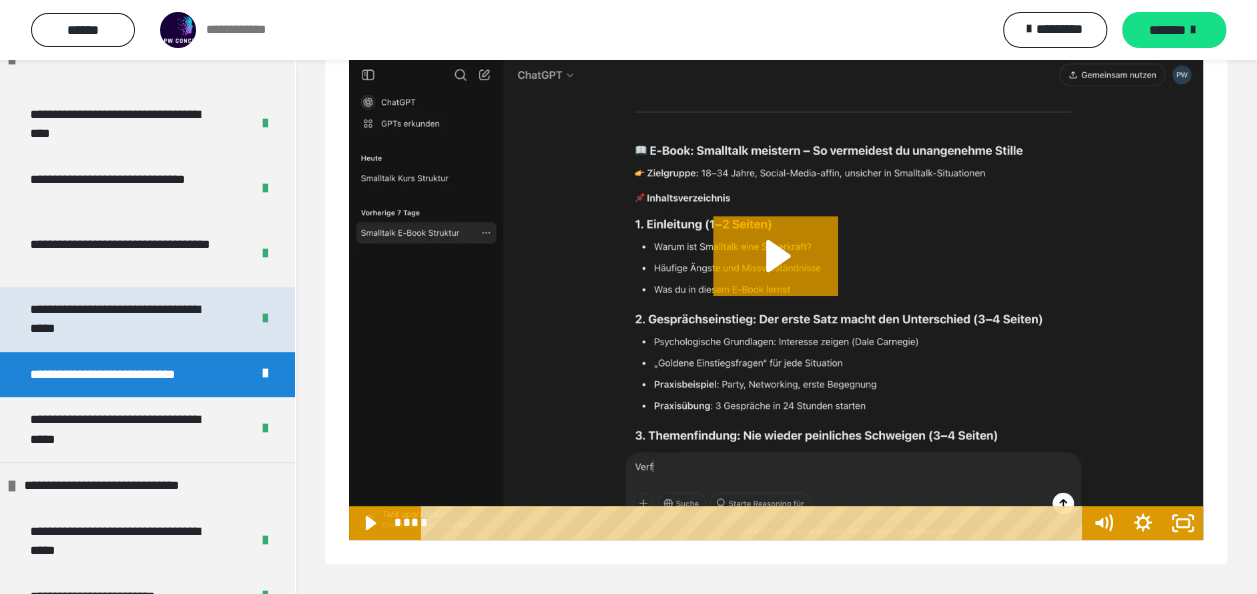 click on "**********" at bounding box center [124, 319] 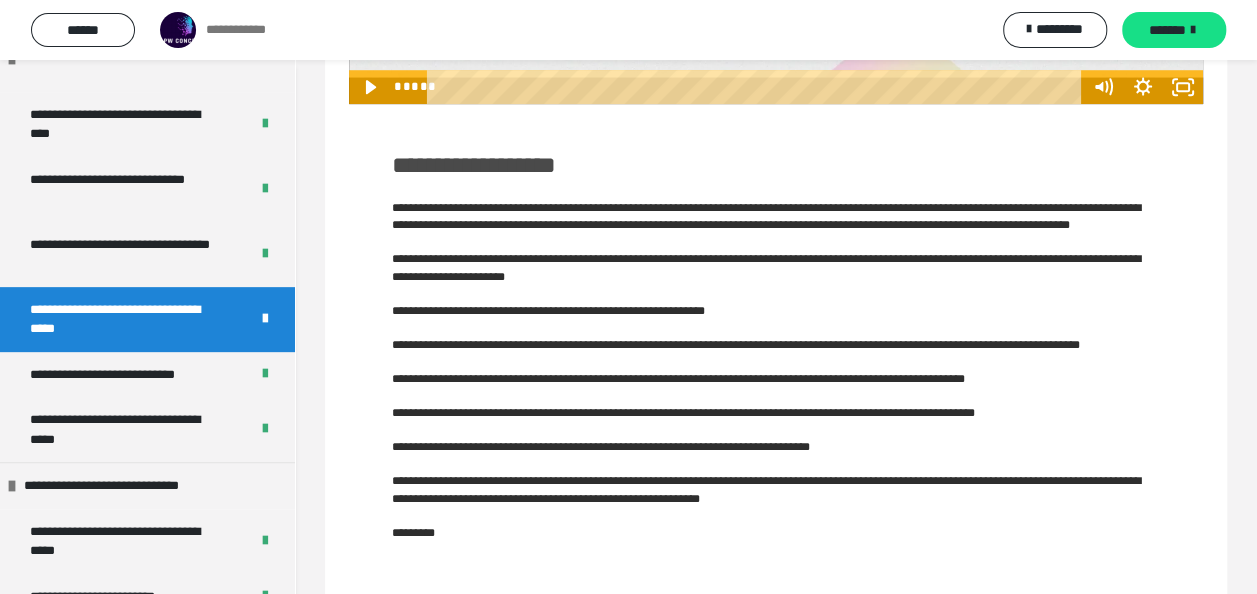 scroll, scrollTop: 768, scrollLeft: 0, axis: vertical 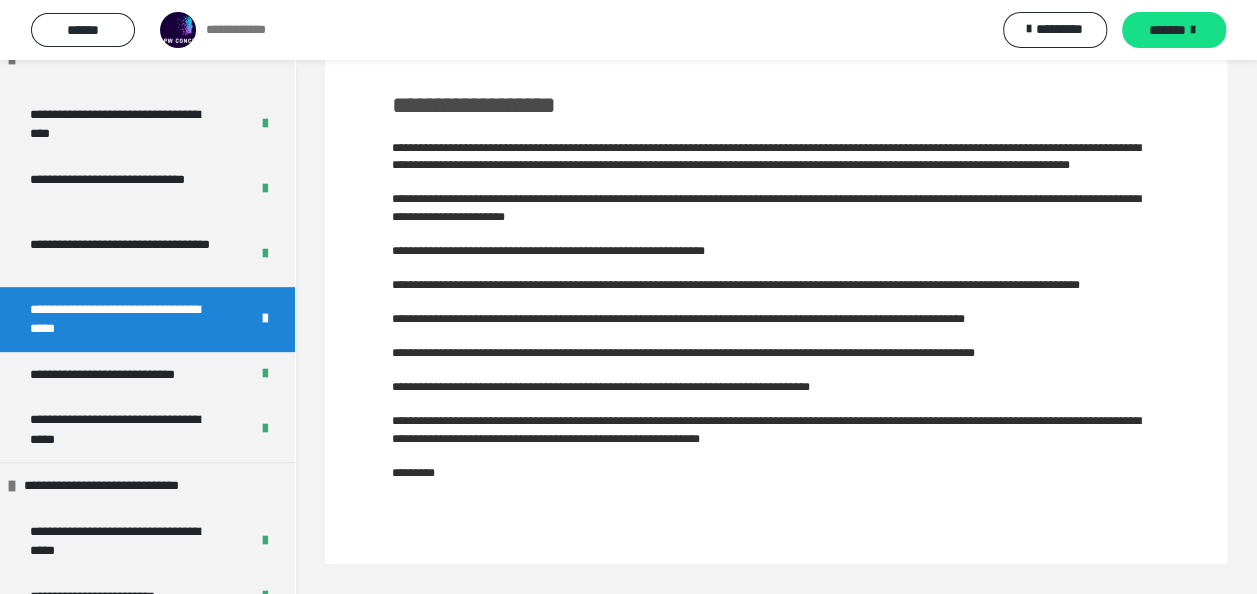 click on "**********" at bounding box center (776, 292) 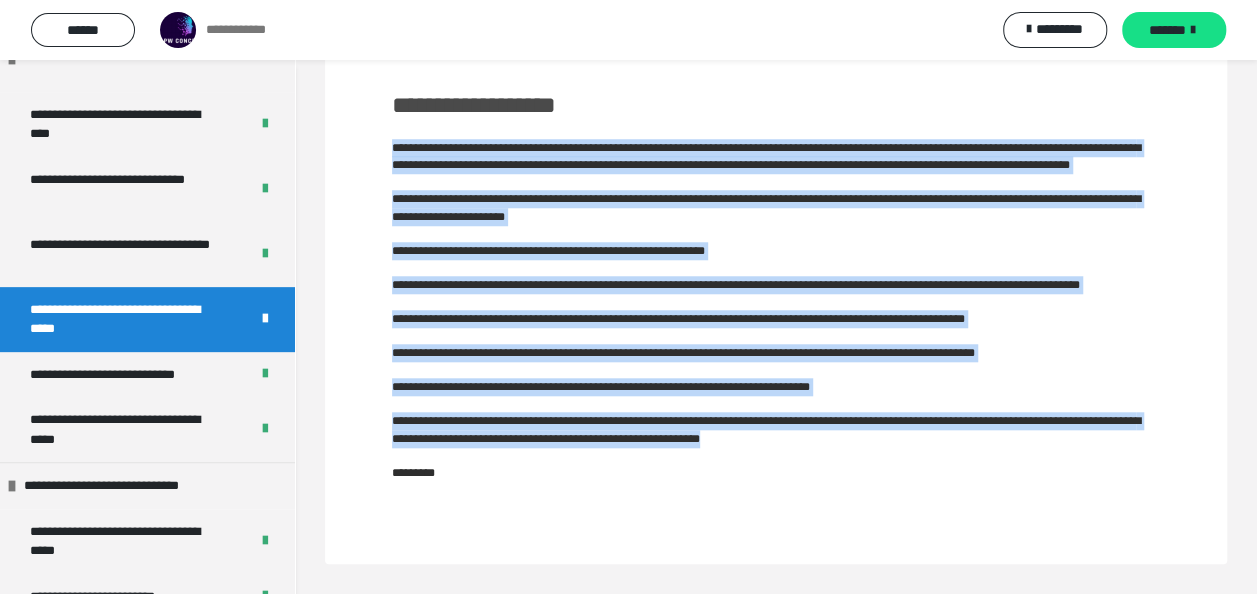 drag, startPoint x: 751, startPoint y: 438, endPoint x: 370, endPoint y: 147, distance: 479.4184 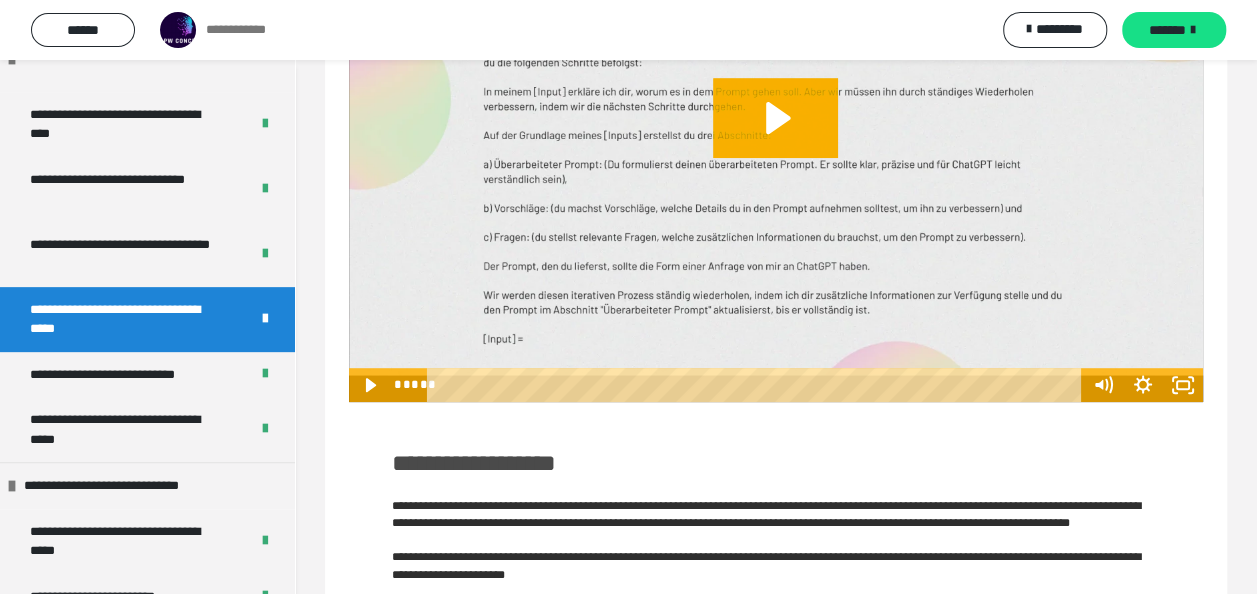 scroll, scrollTop: 402, scrollLeft: 0, axis: vertical 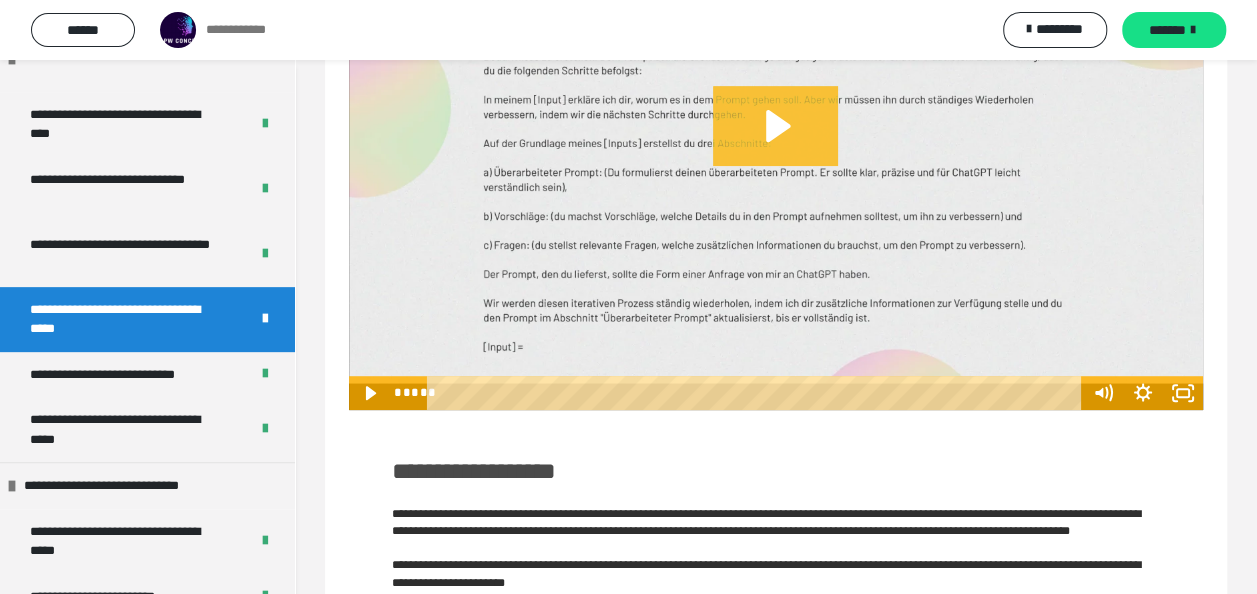 click 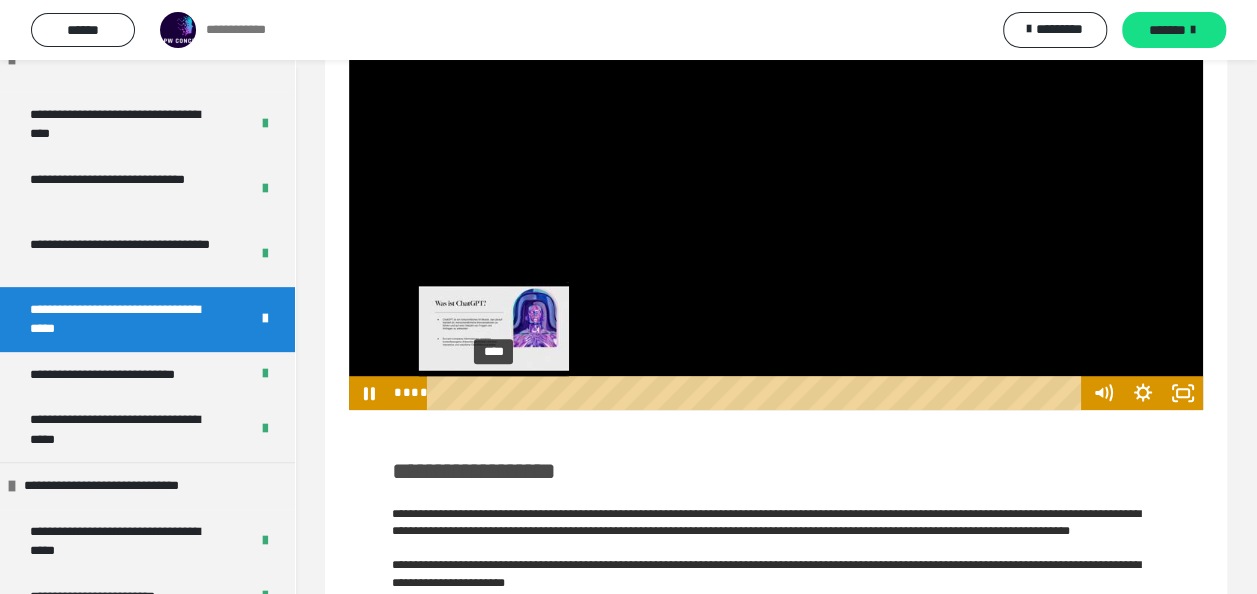 click on "****" at bounding box center (757, 393) 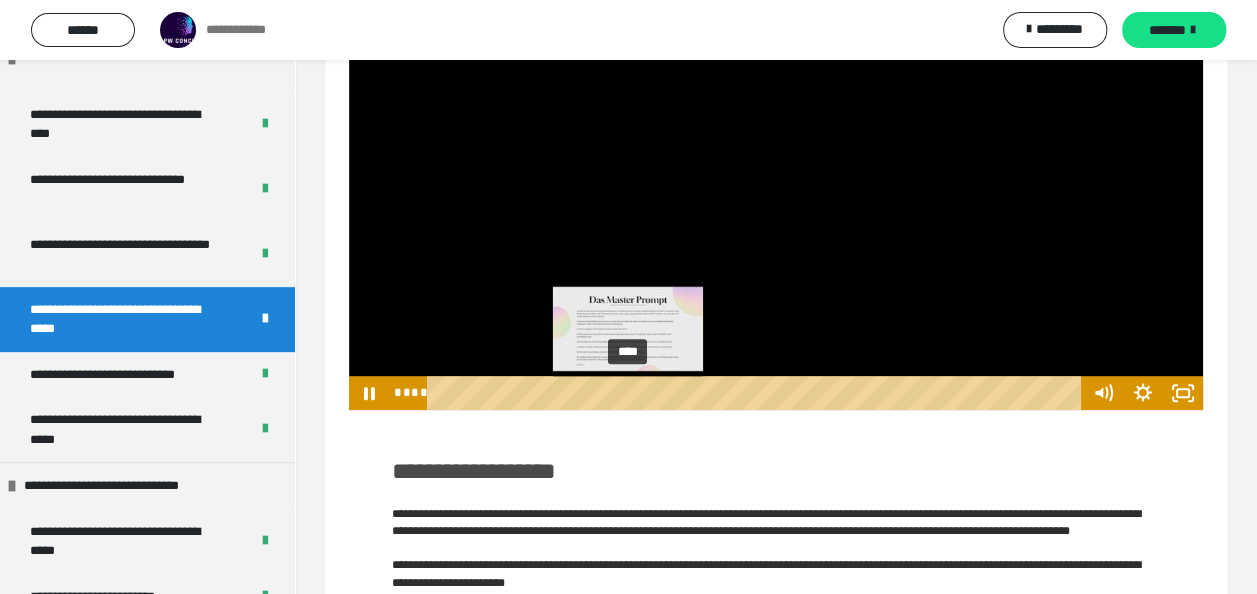 click on "****" at bounding box center (757, 393) 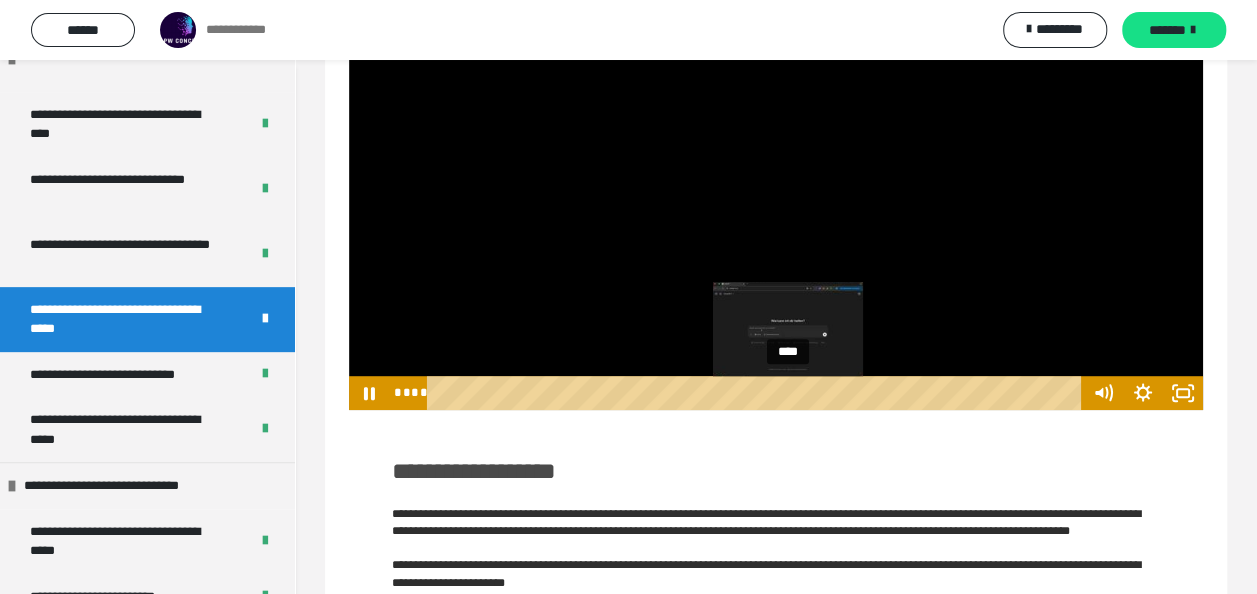 click on "****" at bounding box center (757, 393) 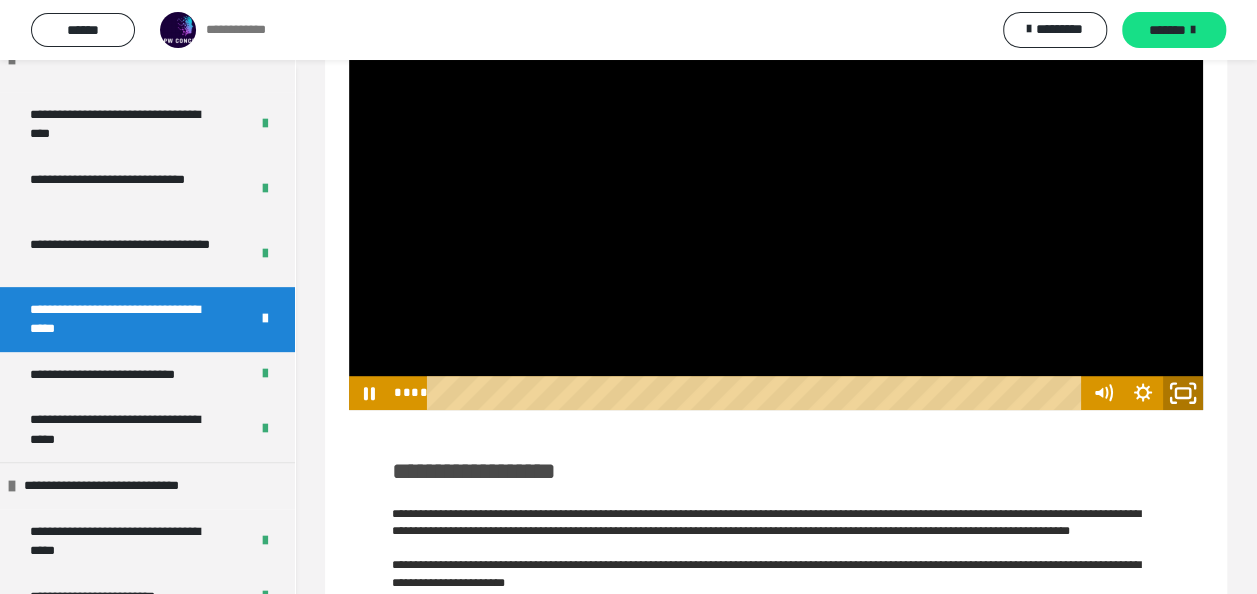 click 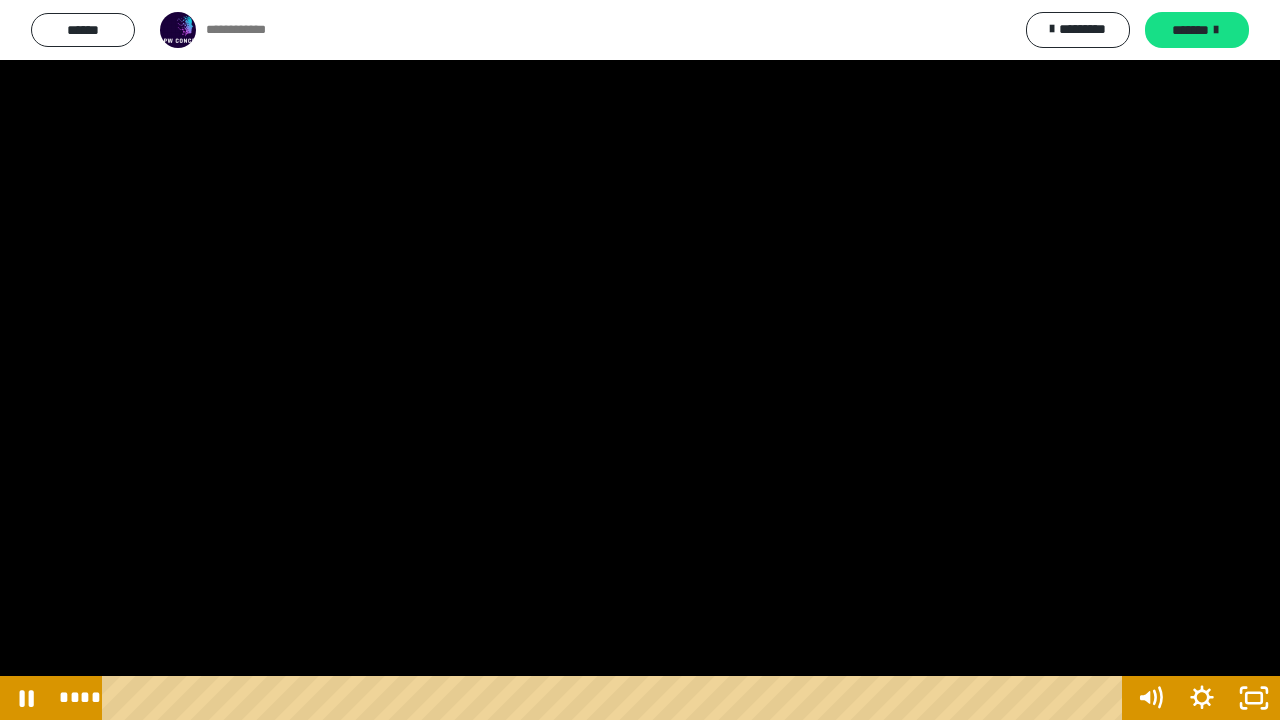 click at bounding box center [640, 360] 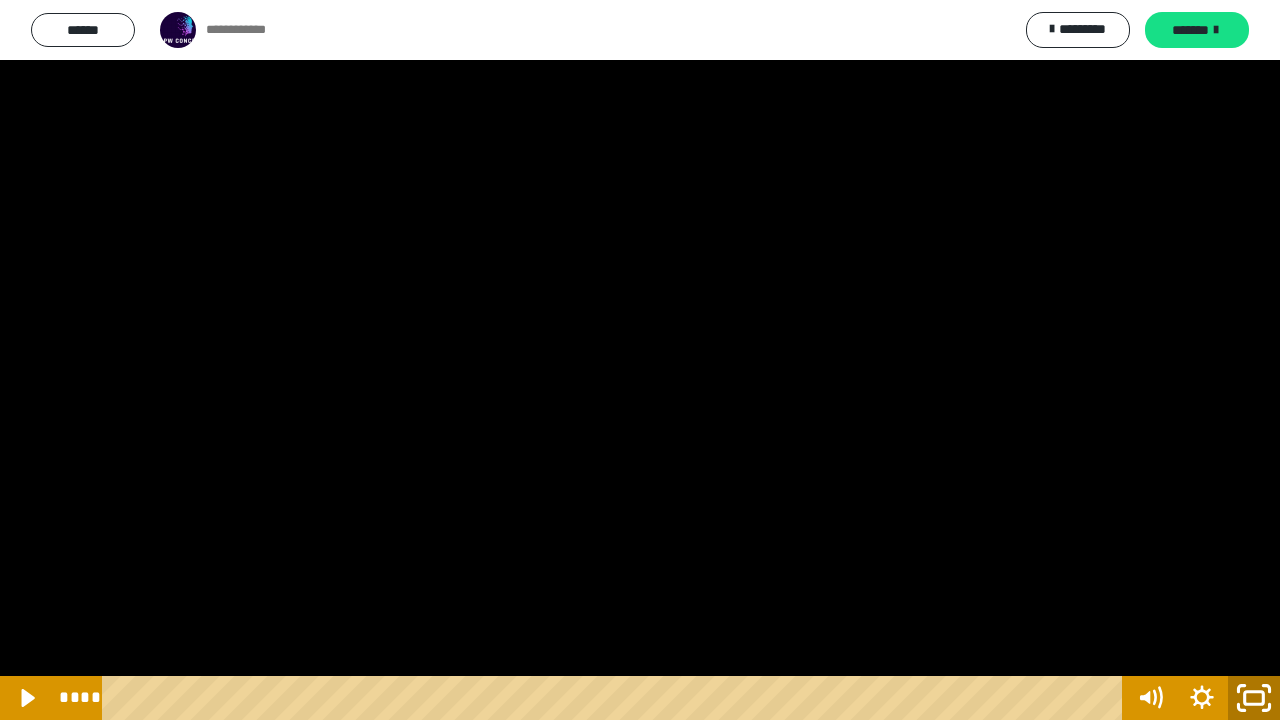 click 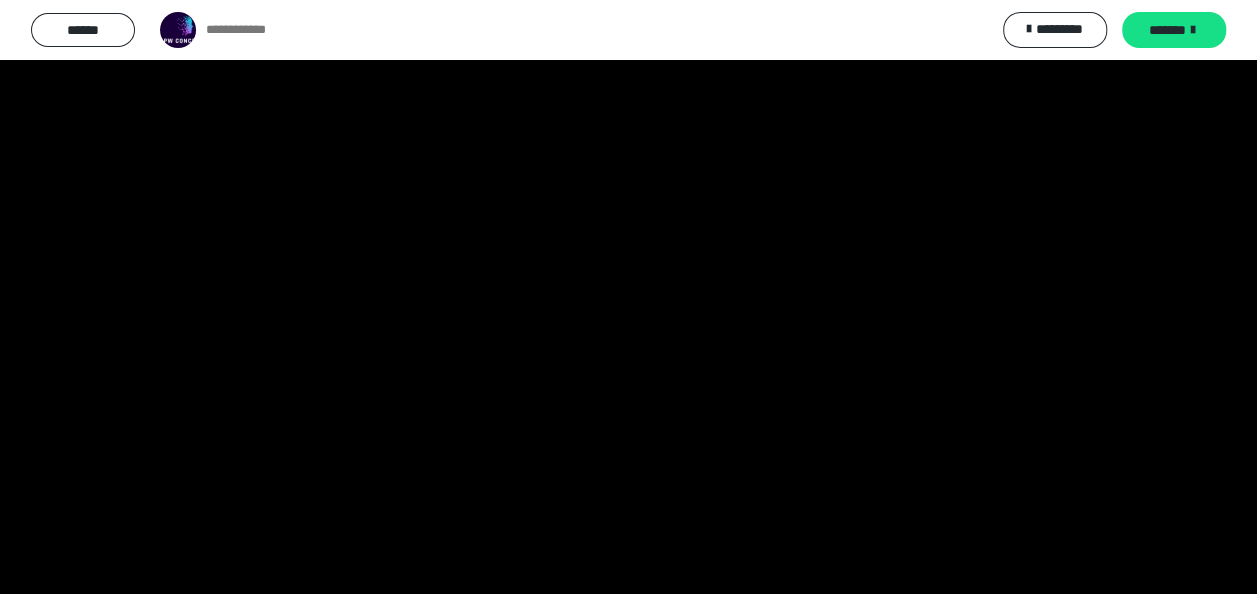 scroll, scrollTop: 652, scrollLeft: 0, axis: vertical 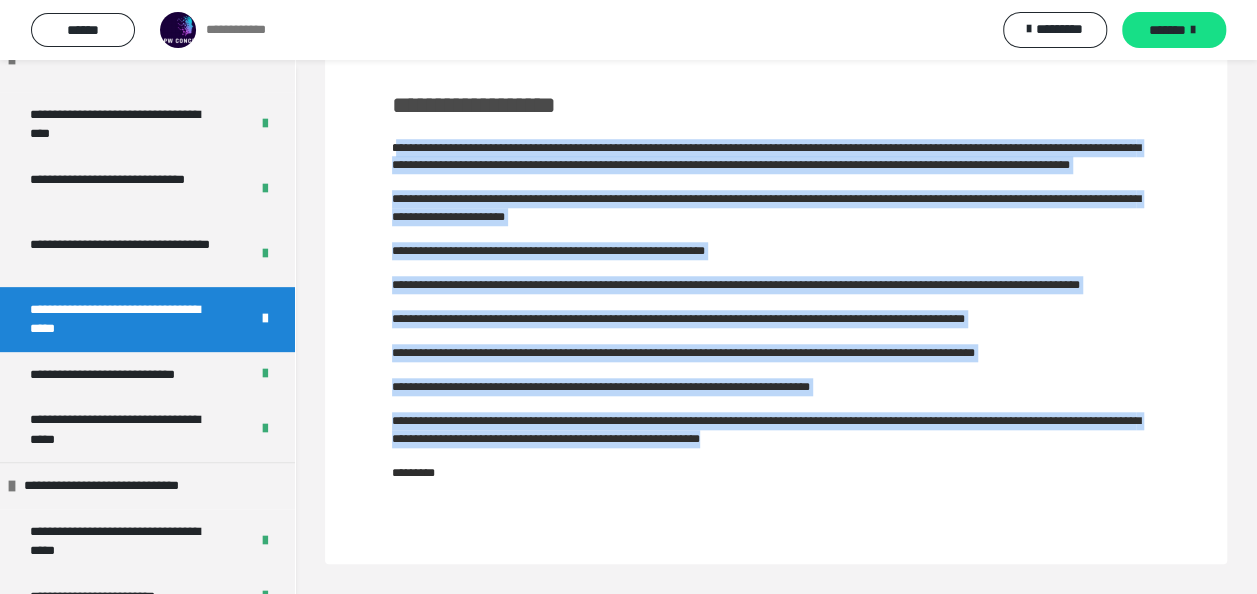 drag, startPoint x: 394, startPoint y: 259, endPoint x: 770, endPoint y: 438, distance: 416.43365 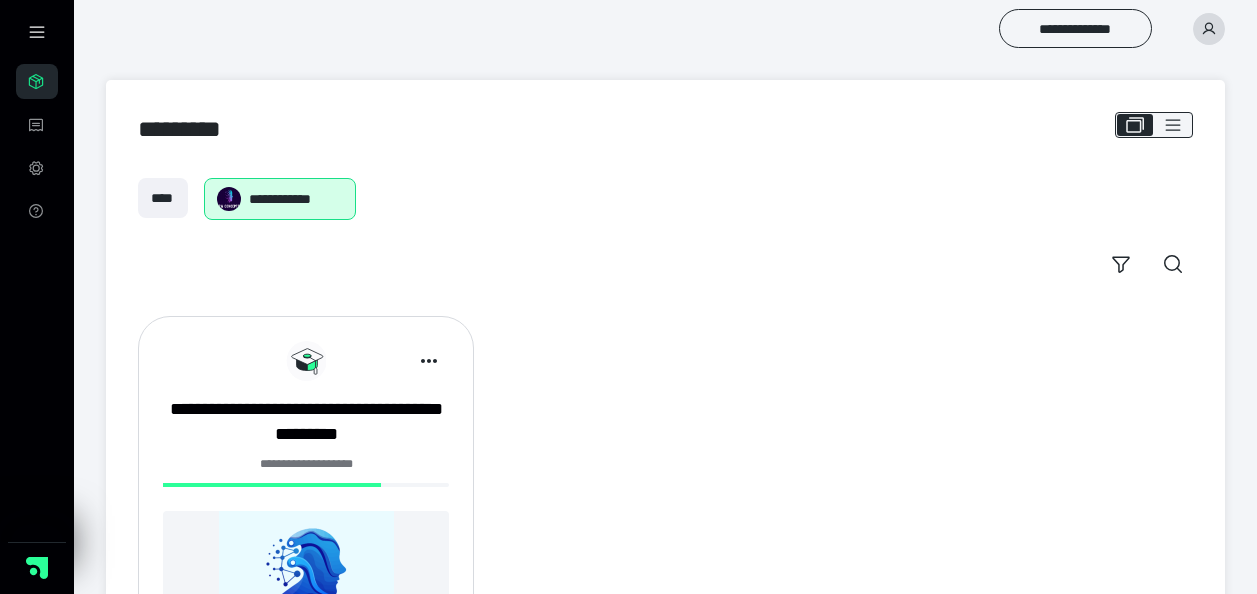 scroll, scrollTop: 0, scrollLeft: 0, axis: both 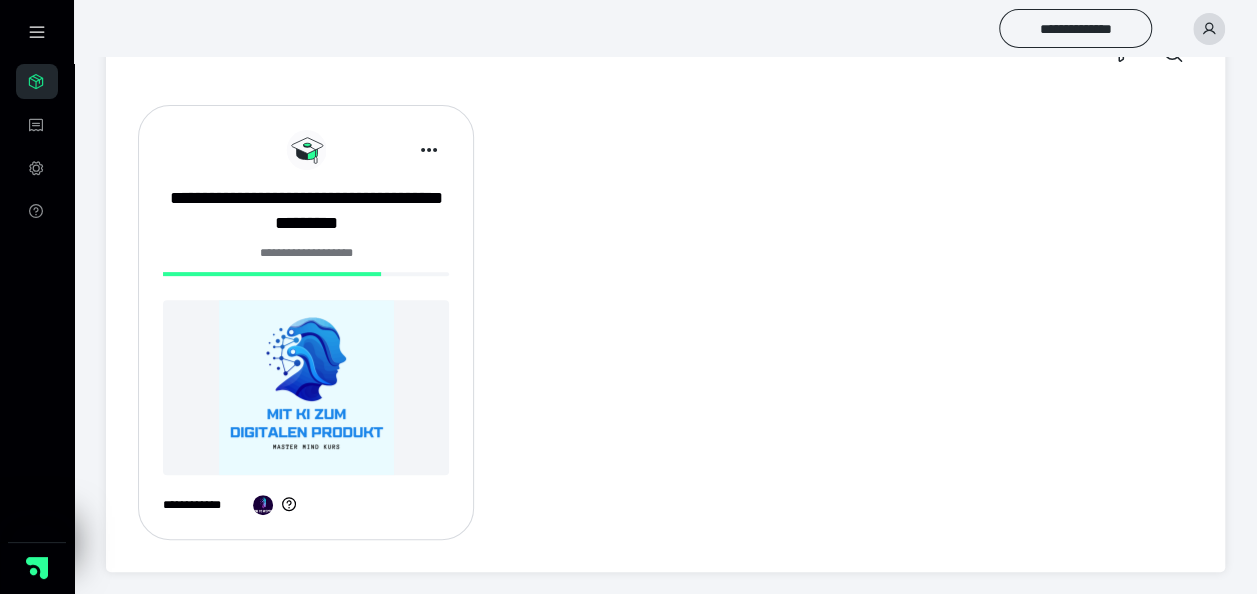 click at bounding box center (306, 387) 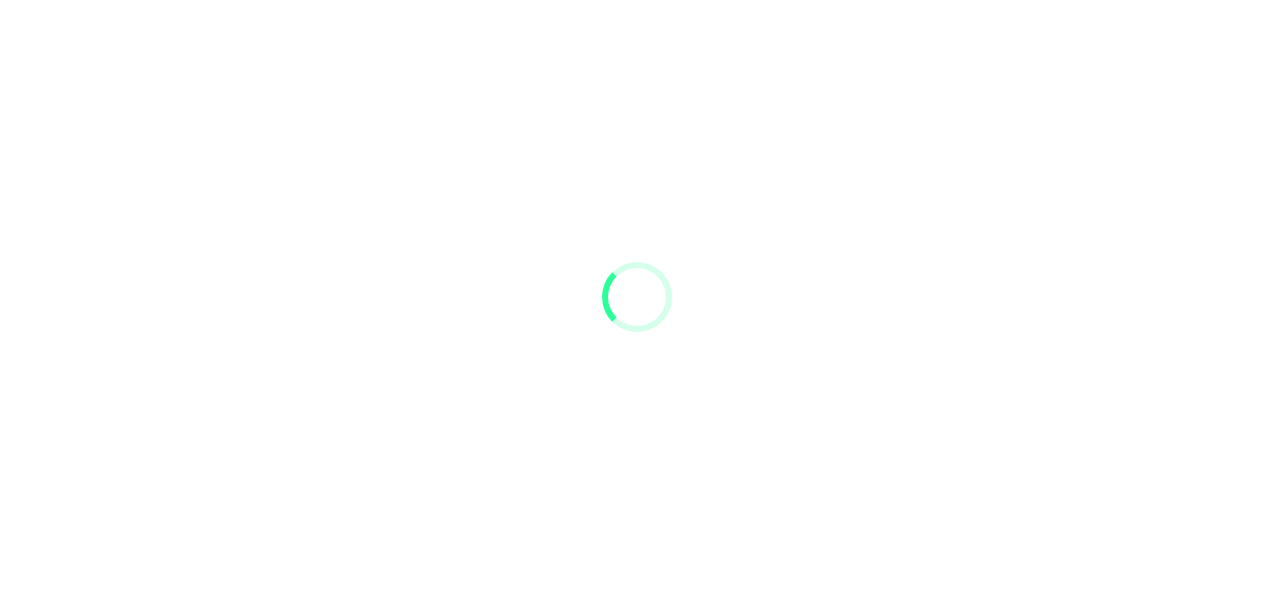 scroll, scrollTop: 0, scrollLeft: 0, axis: both 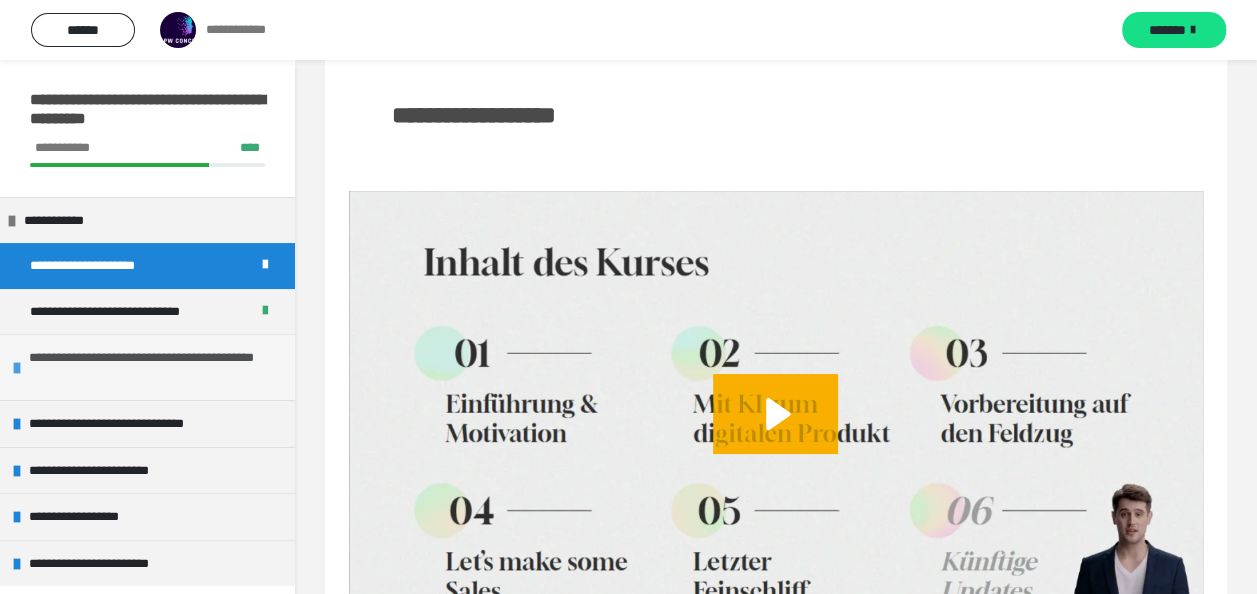click on "**********" at bounding box center [157, 367] 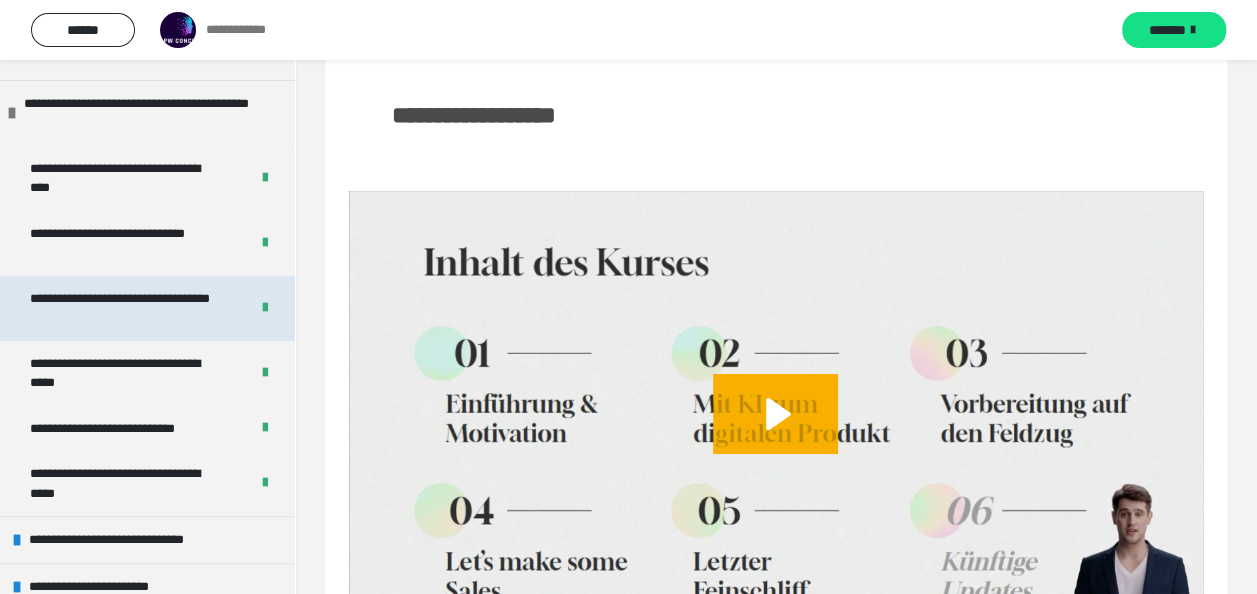 scroll, scrollTop: 275, scrollLeft: 0, axis: vertical 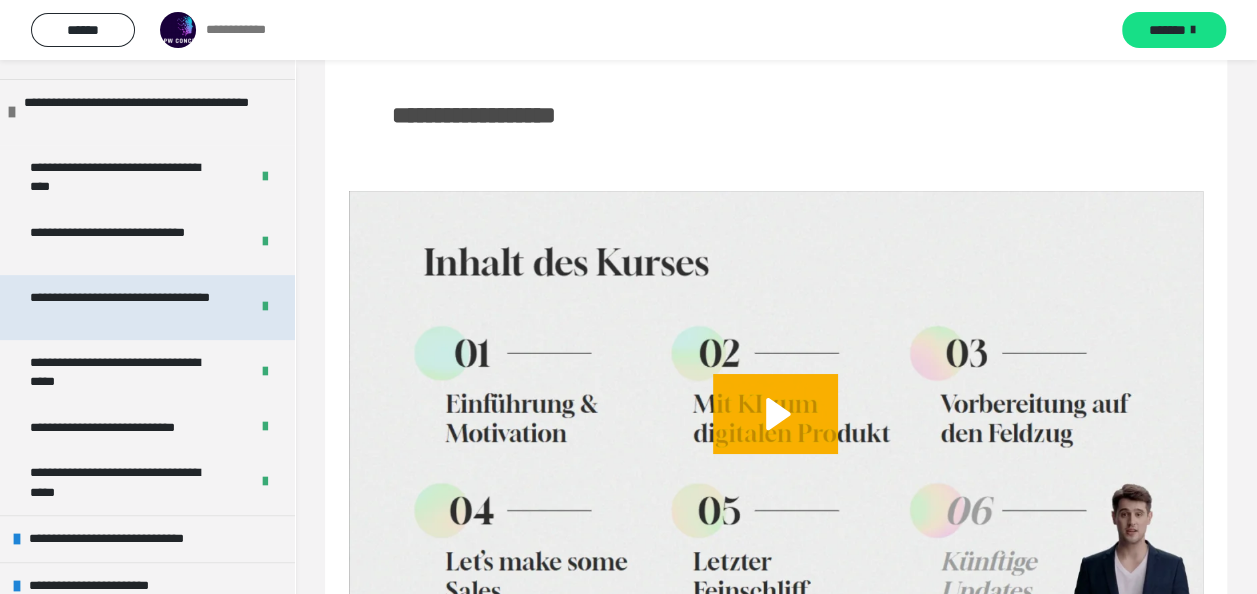 click on "**********" at bounding box center (124, 307) 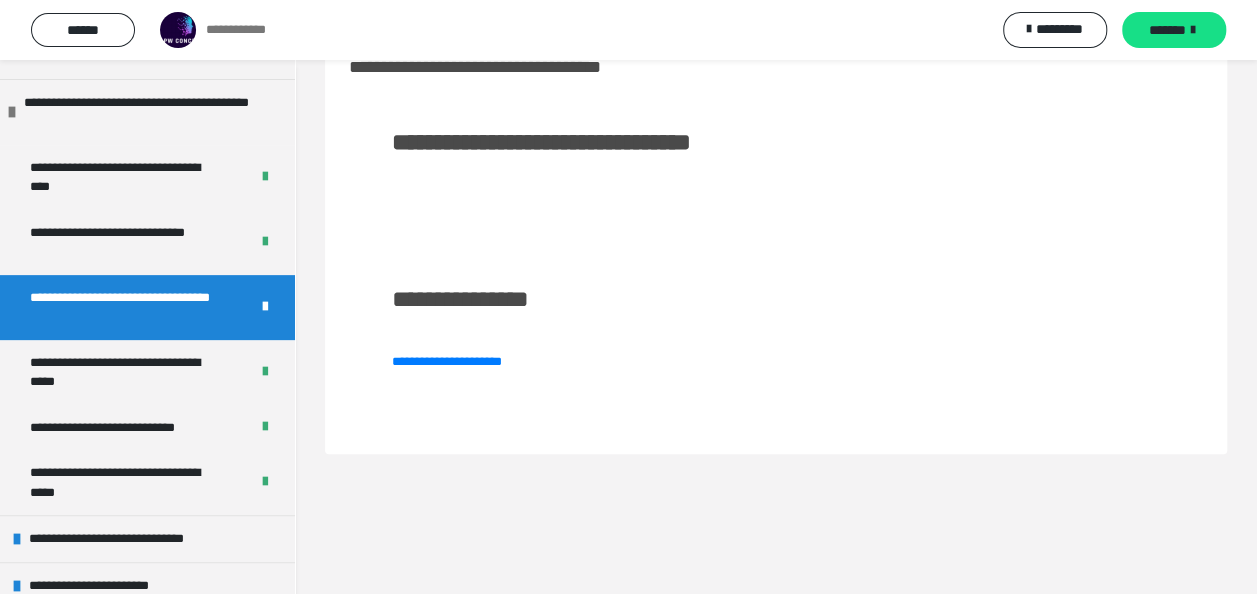 scroll, scrollTop: 60, scrollLeft: 0, axis: vertical 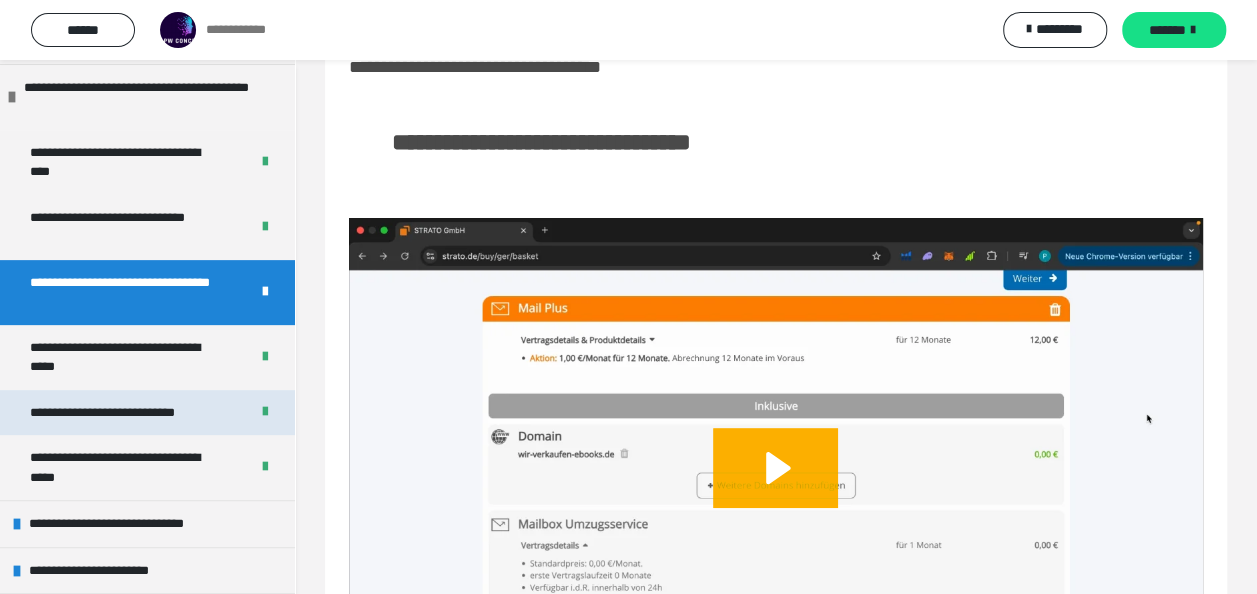 click on "**********" at bounding box center (122, 413) 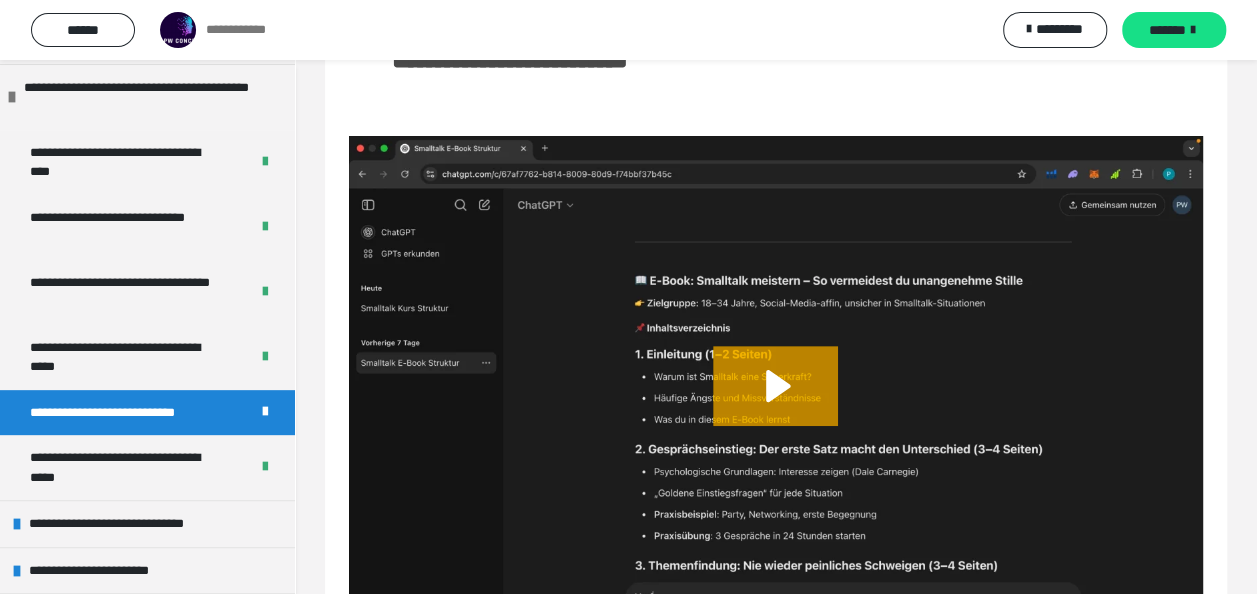 scroll, scrollTop: 148, scrollLeft: 0, axis: vertical 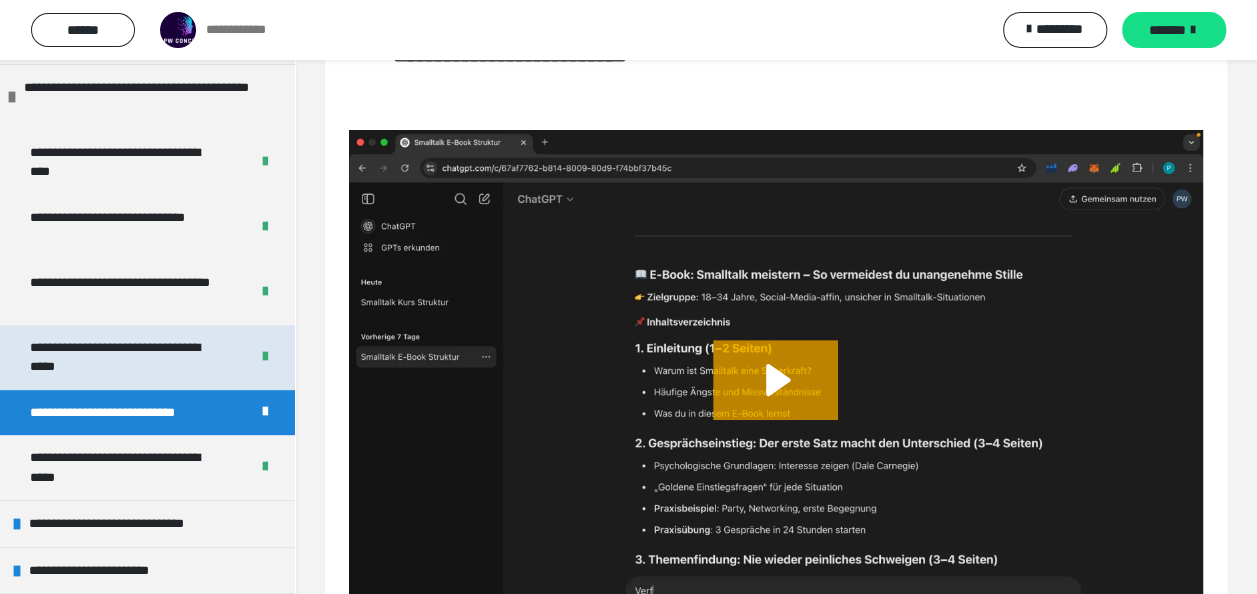 click on "**********" at bounding box center [124, 357] 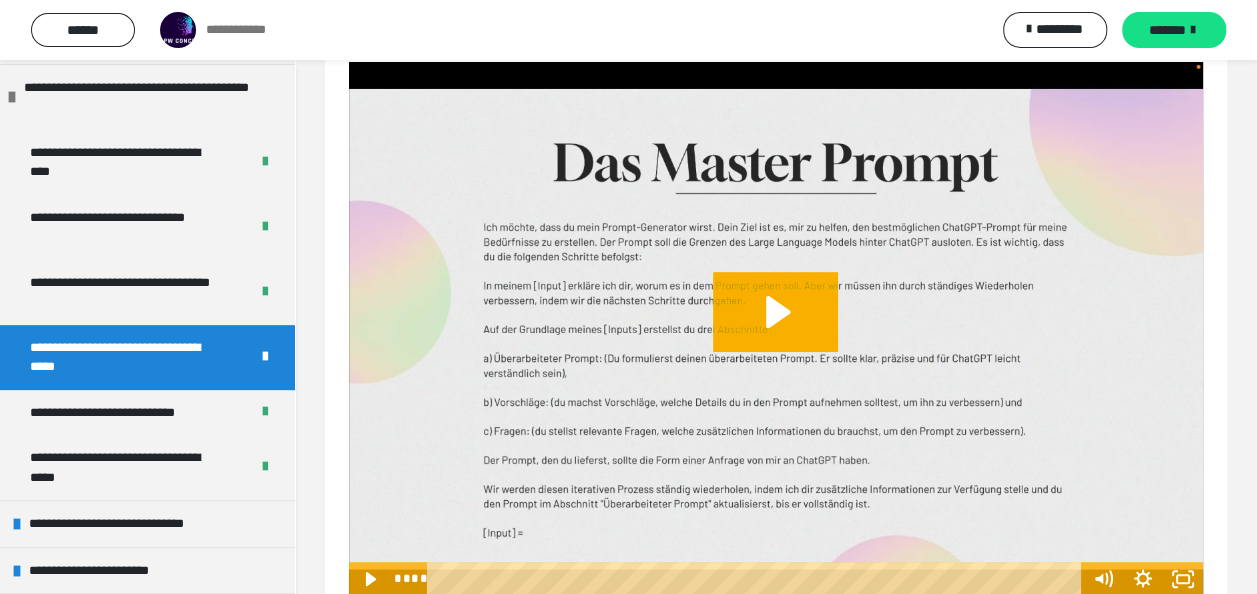 scroll, scrollTop: 214, scrollLeft: 0, axis: vertical 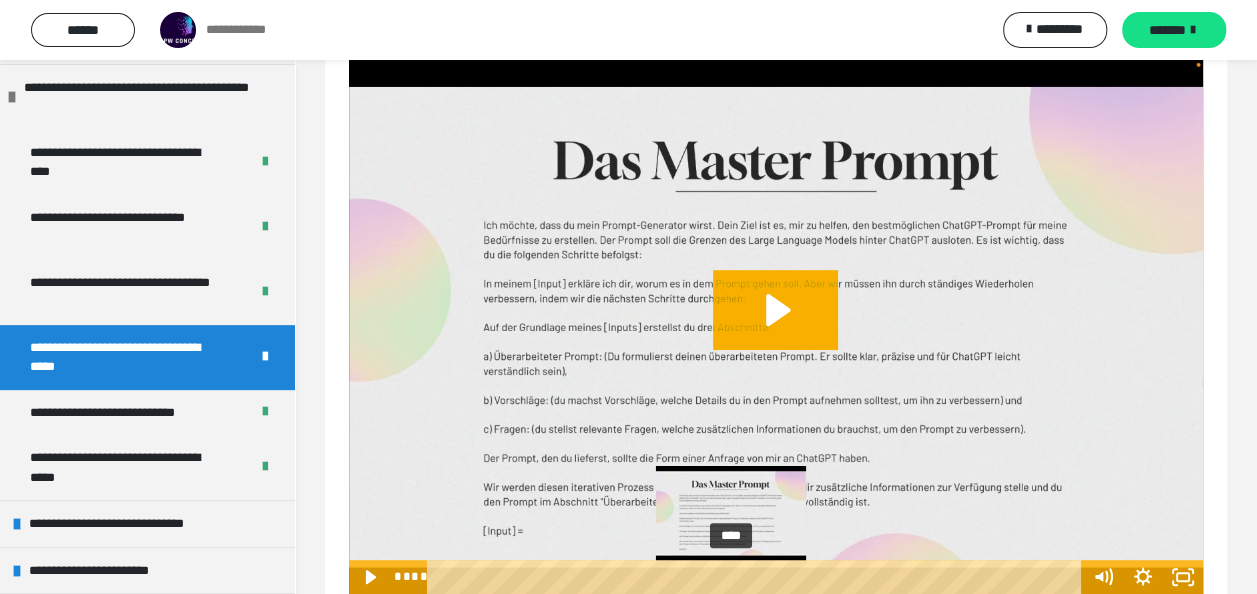 click on "****" at bounding box center [757, 577] 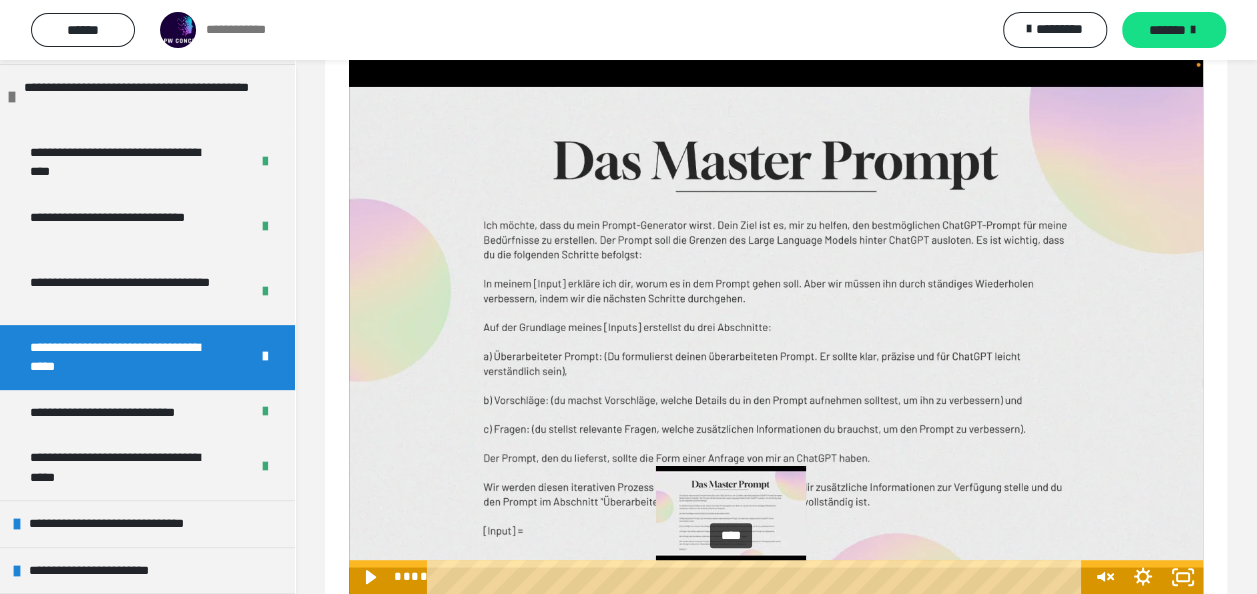 click at bounding box center (731, 576) 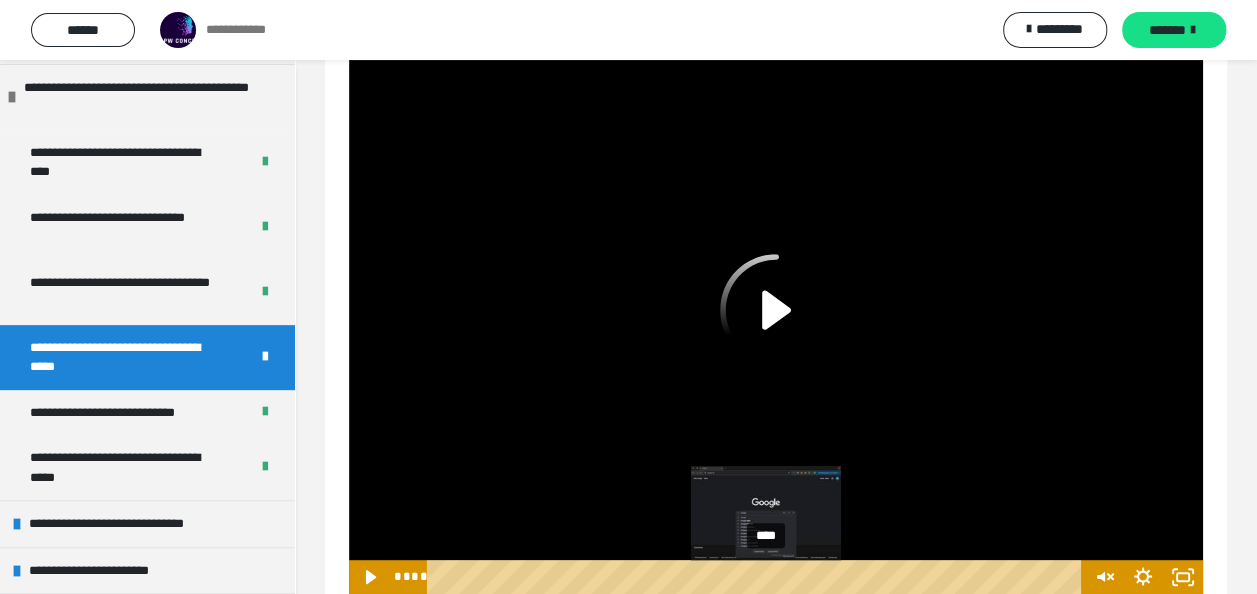 click on "****" at bounding box center (757, 577) 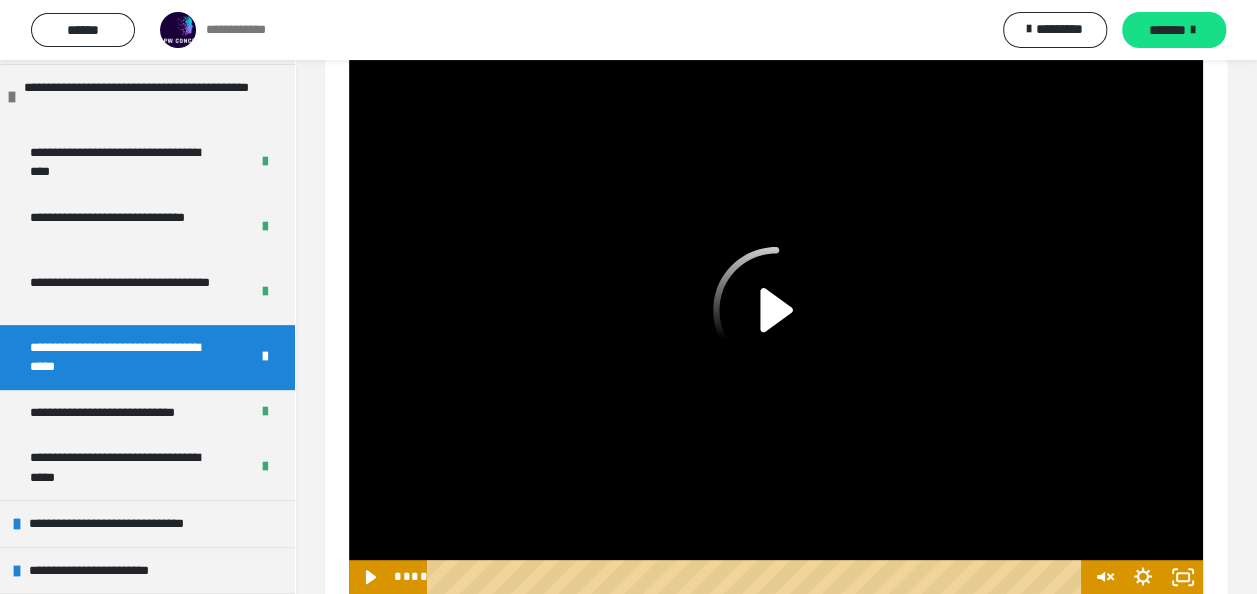 click 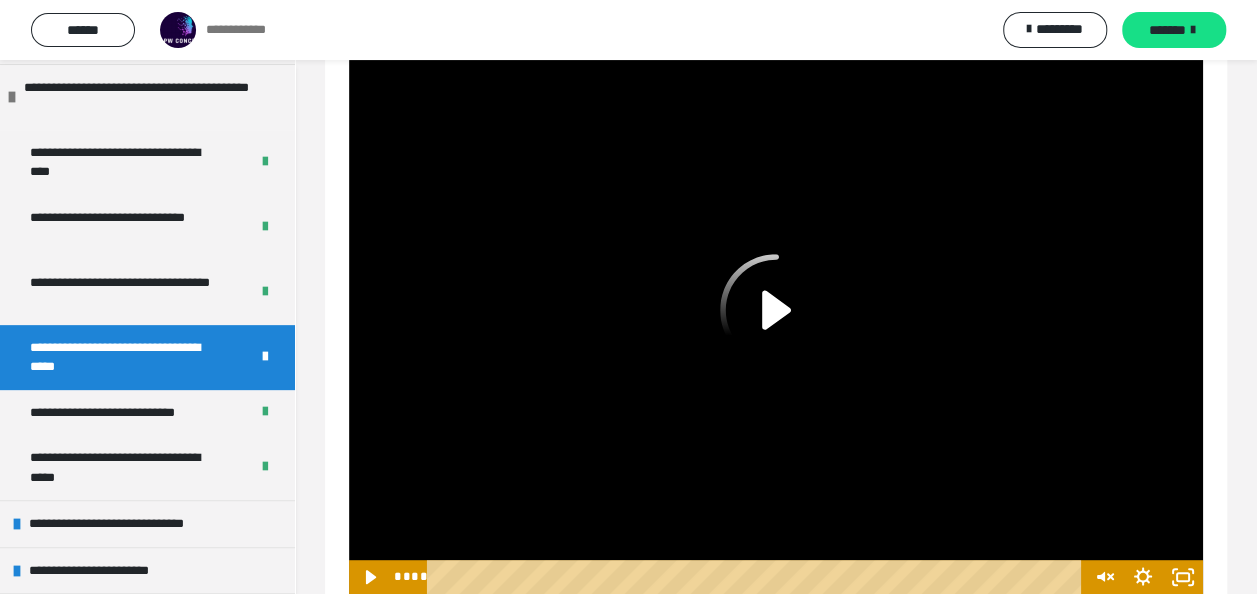 click 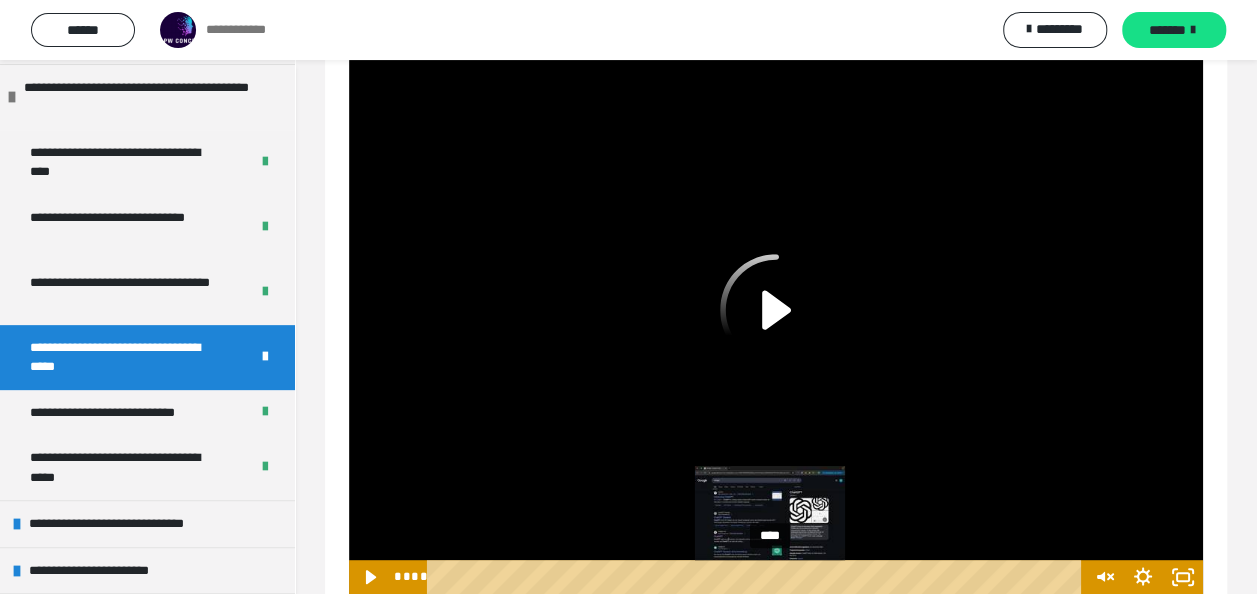 click at bounding box center [769, 576] 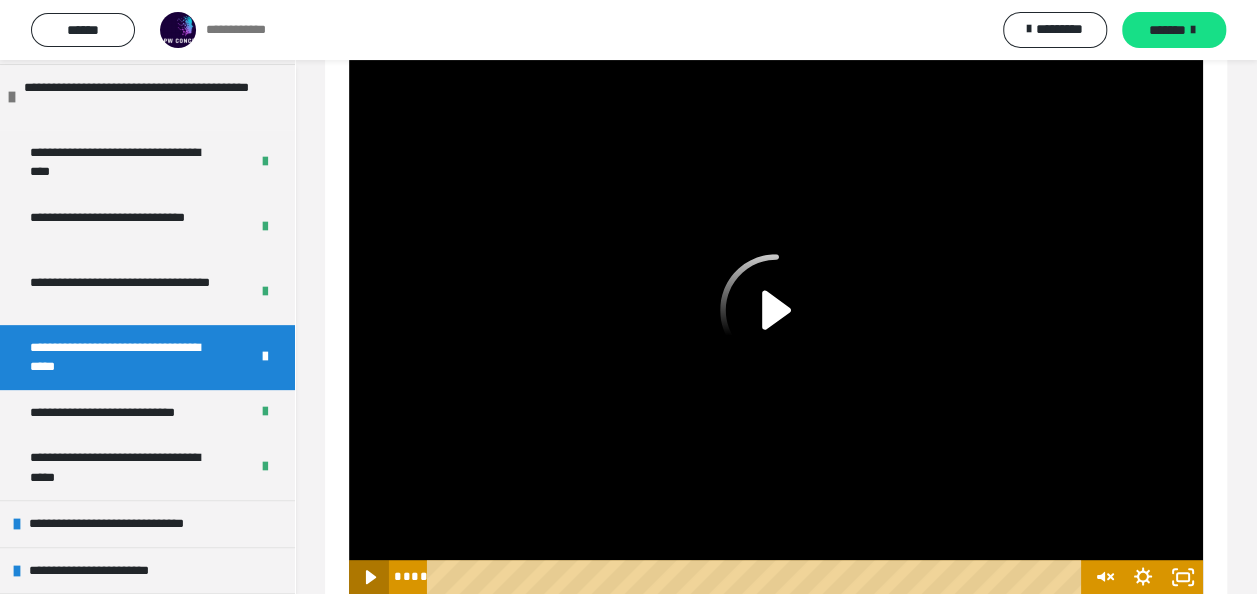 click 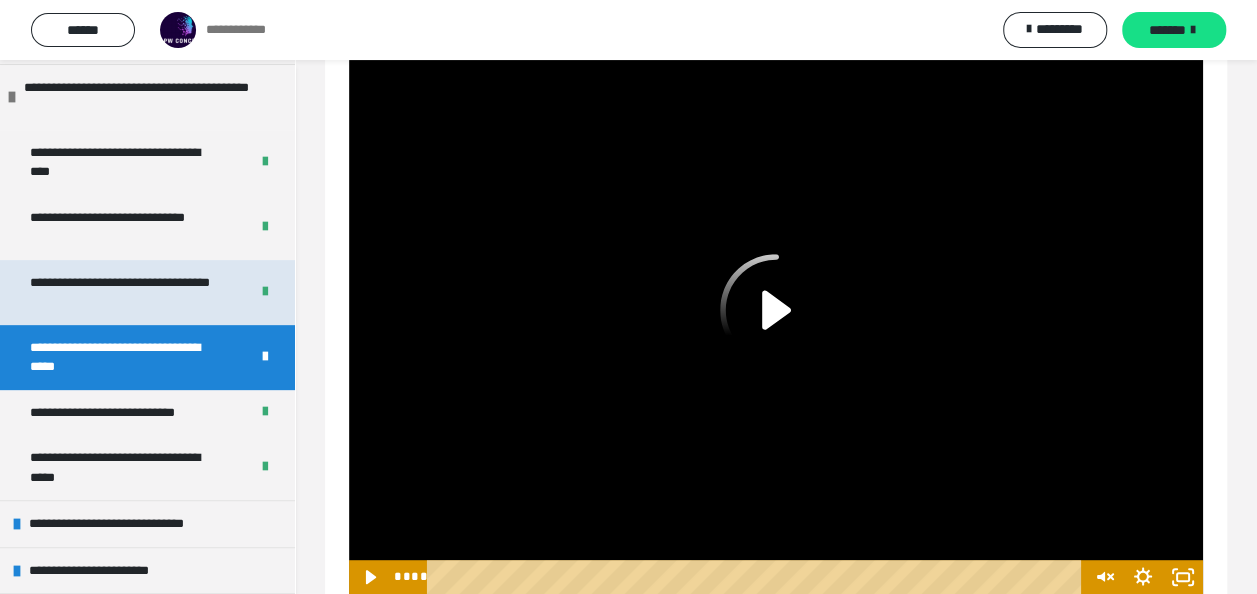 click on "**********" at bounding box center [124, 292] 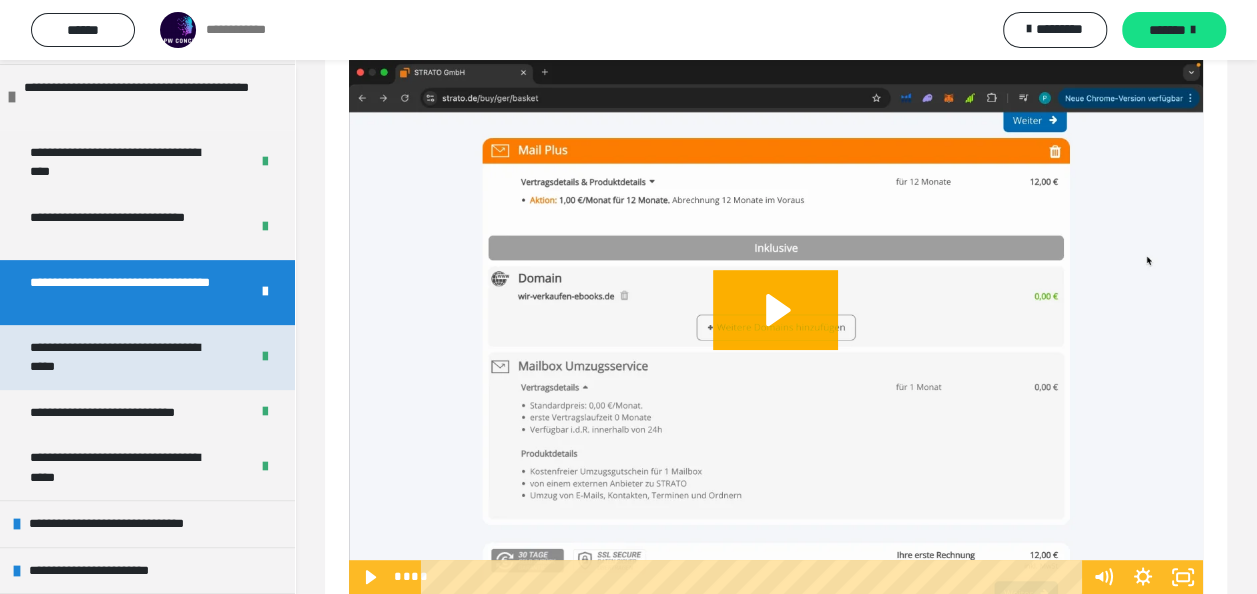 scroll, scrollTop: 60, scrollLeft: 0, axis: vertical 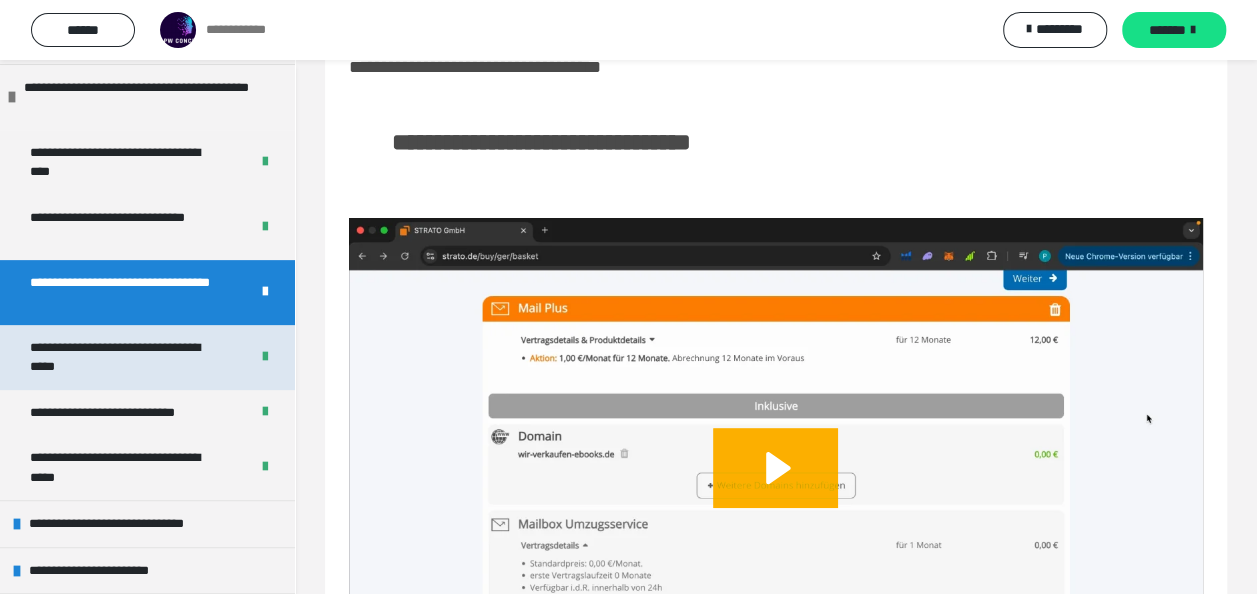 click on "**********" at bounding box center [124, 357] 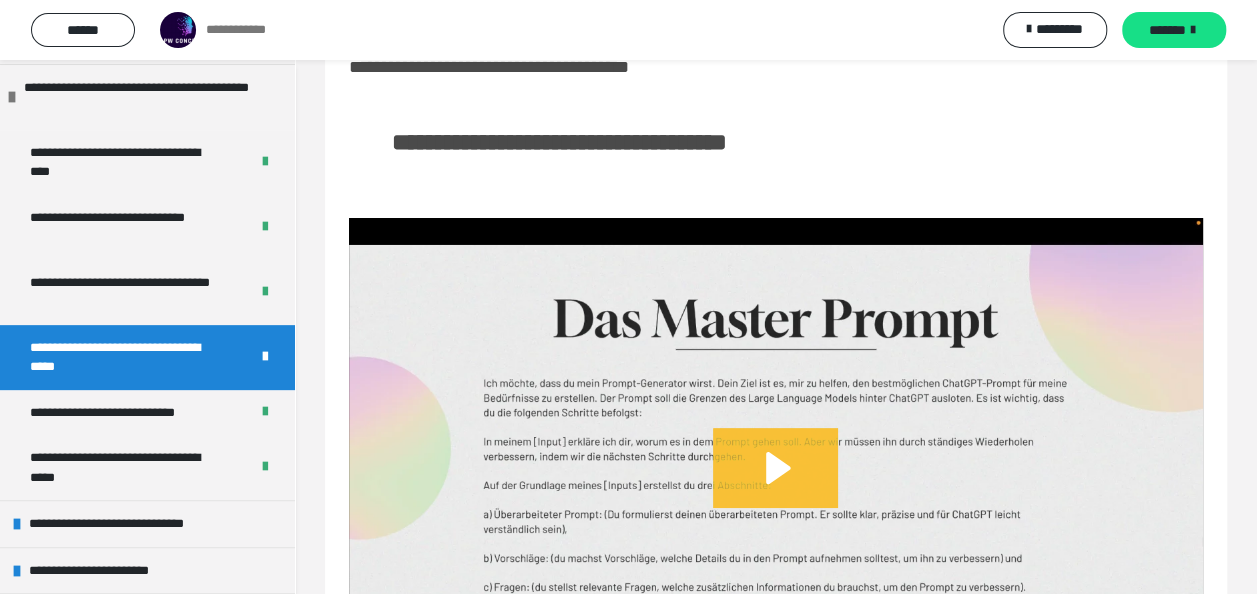 click 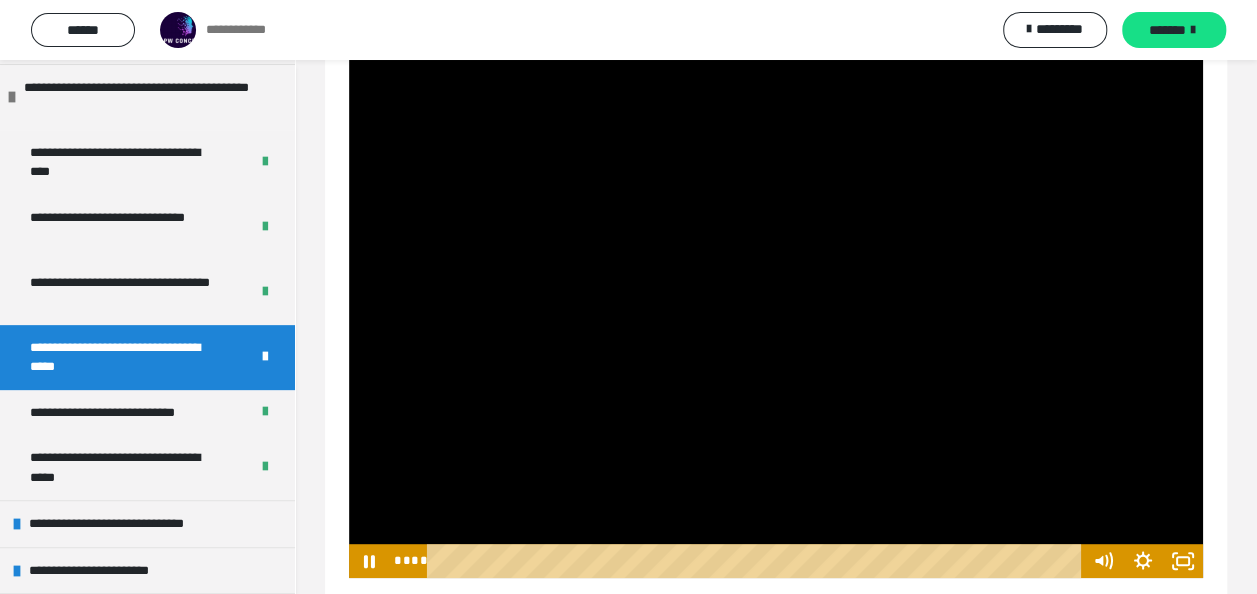 scroll, scrollTop: 234, scrollLeft: 0, axis: vertical 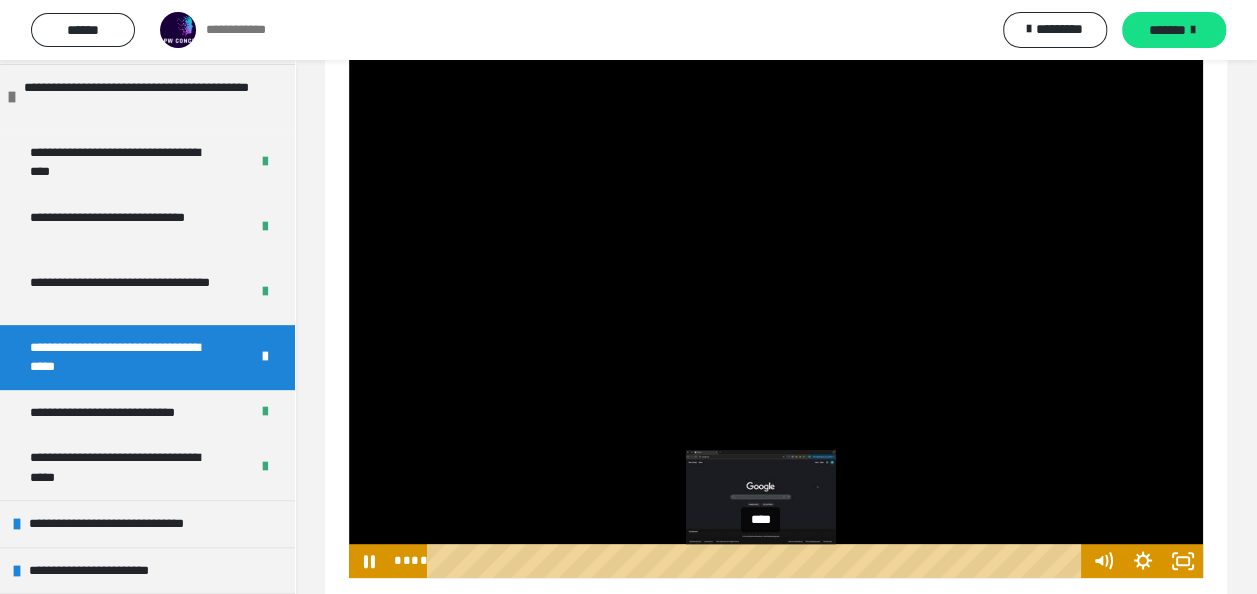 click on "****" at bounding box center (757, 561) 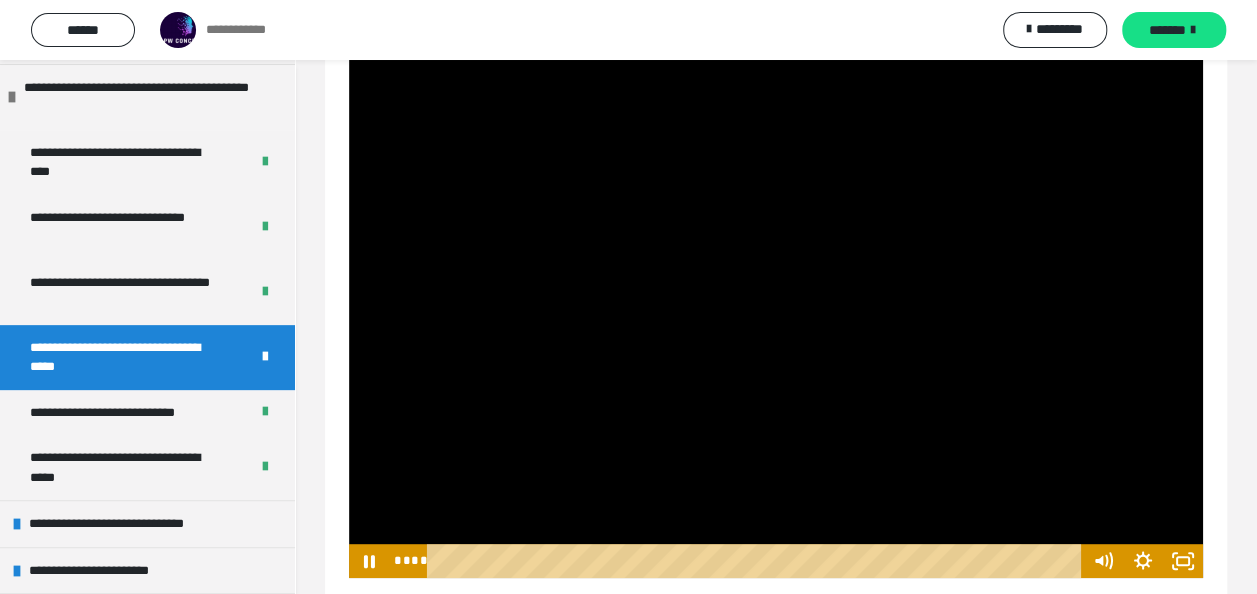 click at bounding box center [776, 311] 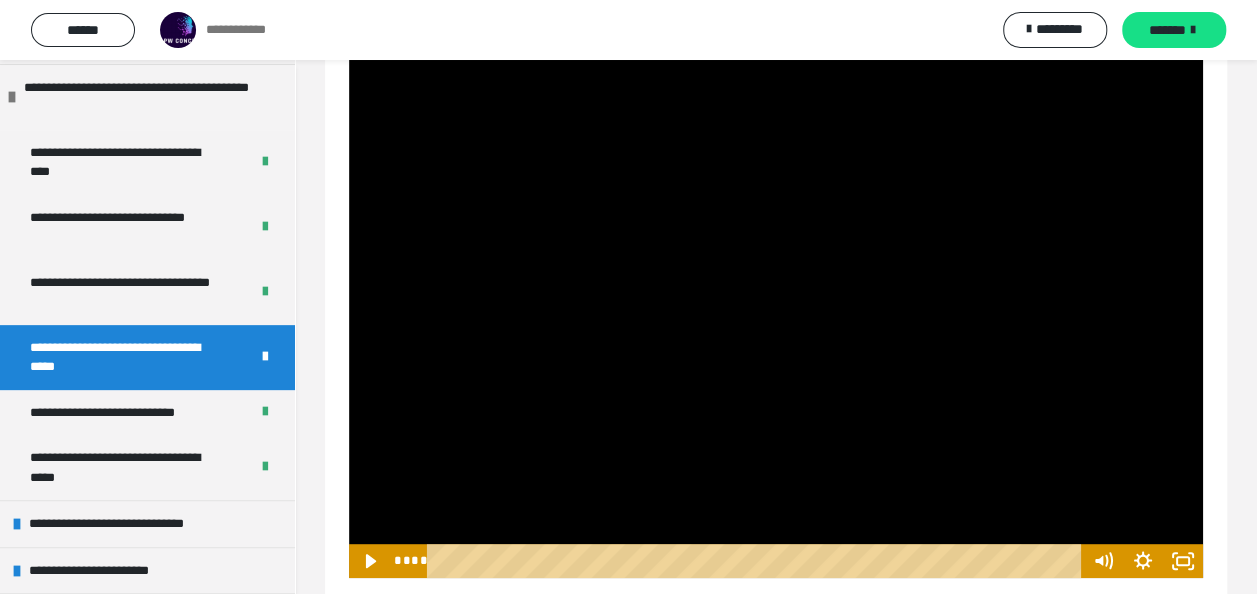 click at bounding box center (776, 311) 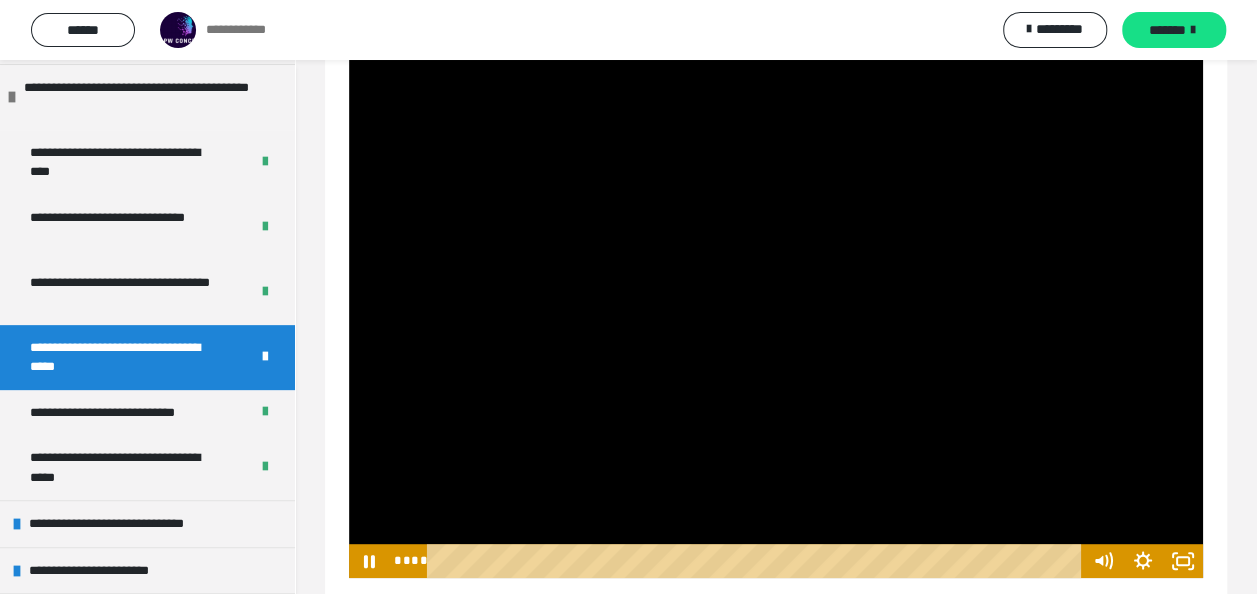click at bounding box center [776, 311] 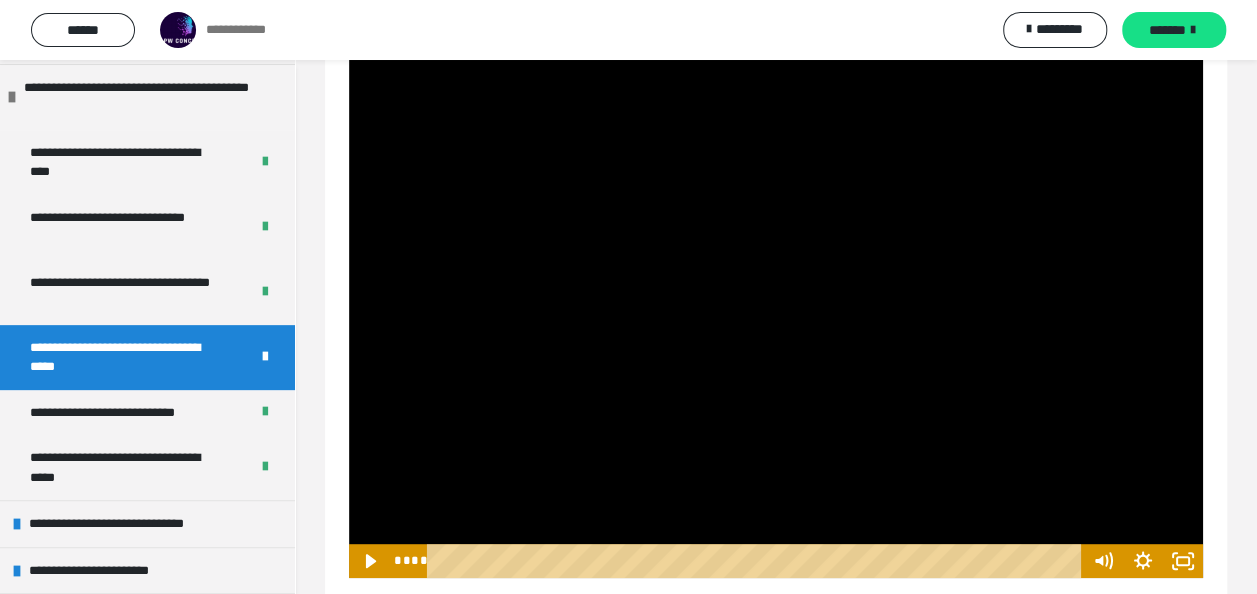 click at bounding box center [776, 311] 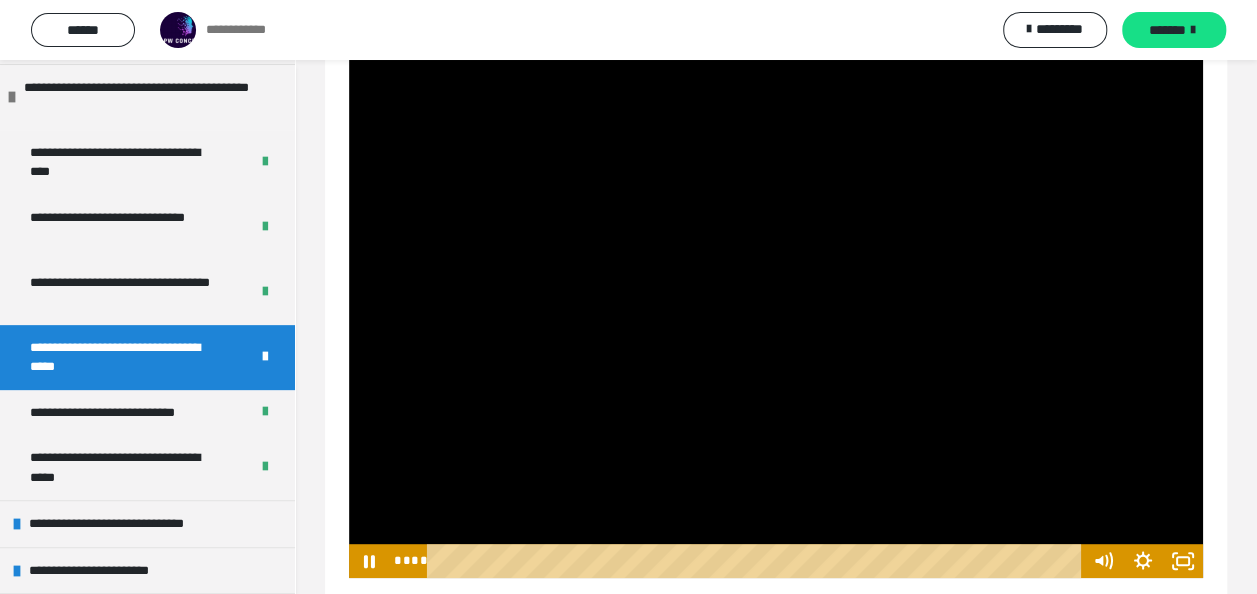 click at bounding box center [776, 311] 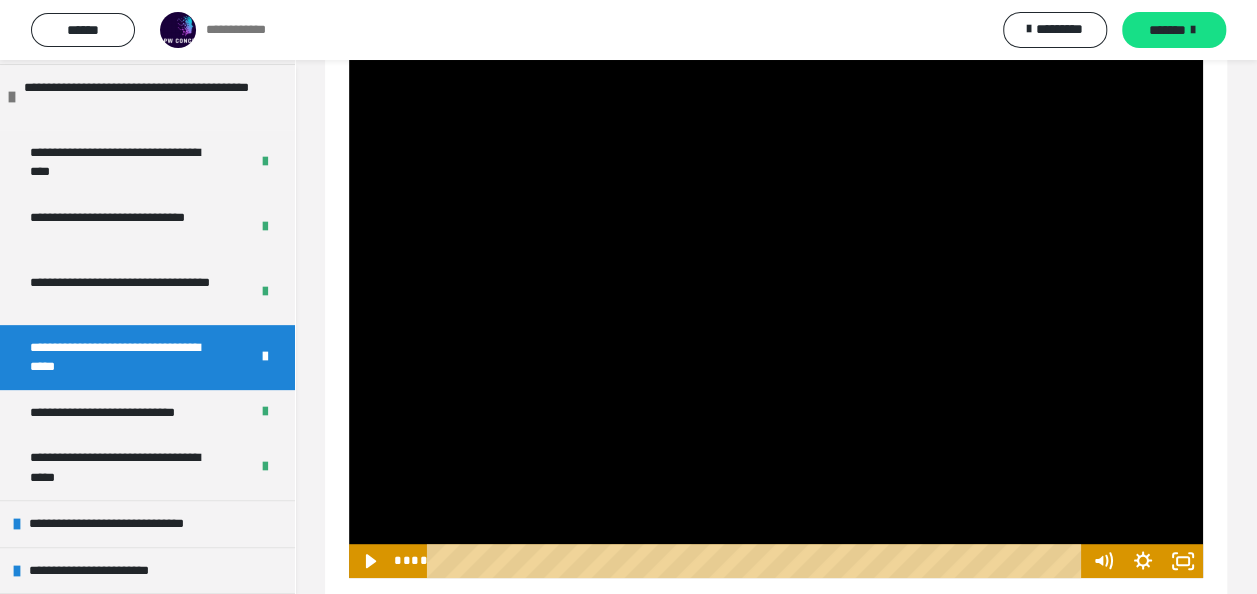 click at bounding box center [776, 311] 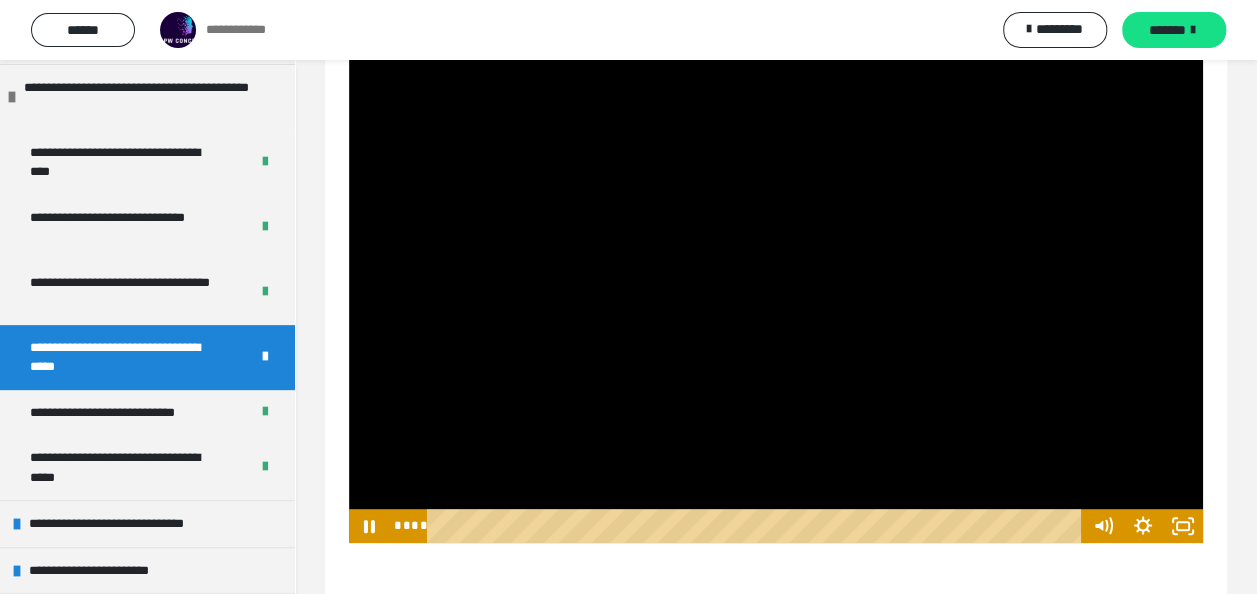 scroll, scrollTop: 270, scrollLeft: 0, axis: vertical 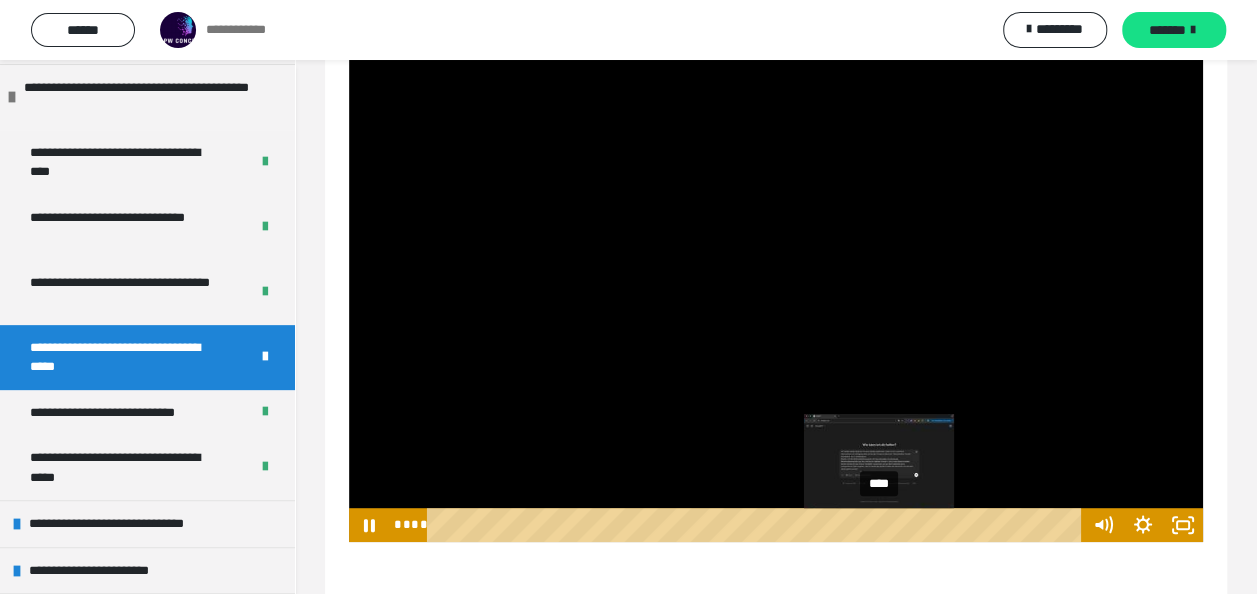 drag, startPoint x: 953, startPoint y: 524, endPoint x: 880, endPoint y: 524, distance: 73 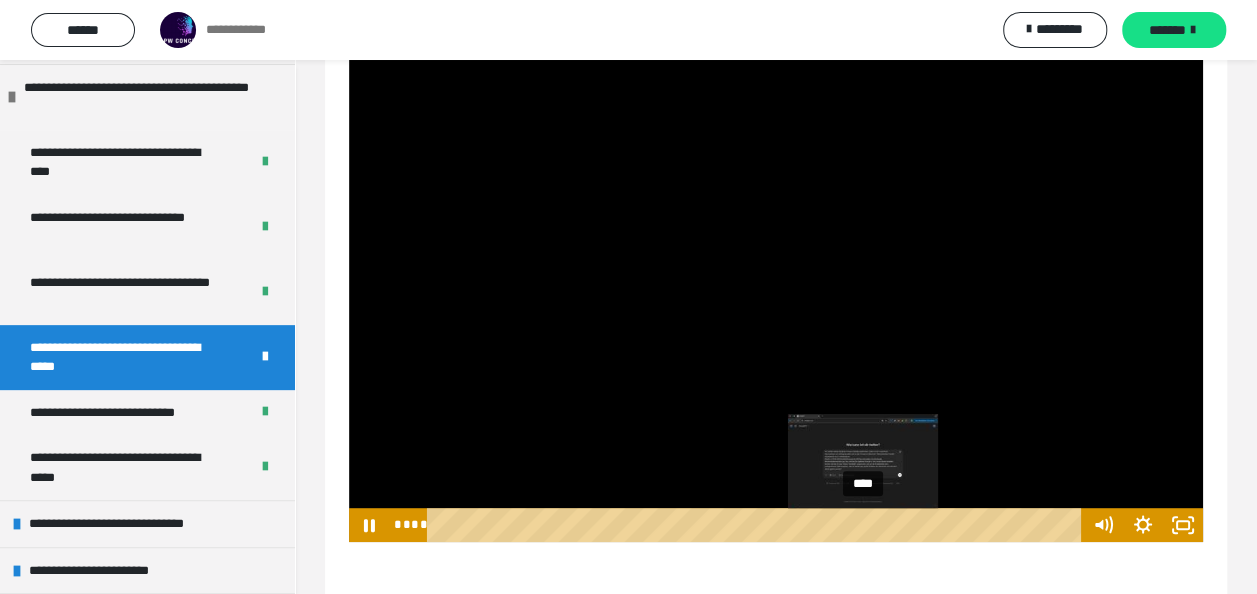 drag, startPoint x: 878, startPoint y: 525, endPoint x: 864, endPoint y: 526, distance: 14.035668 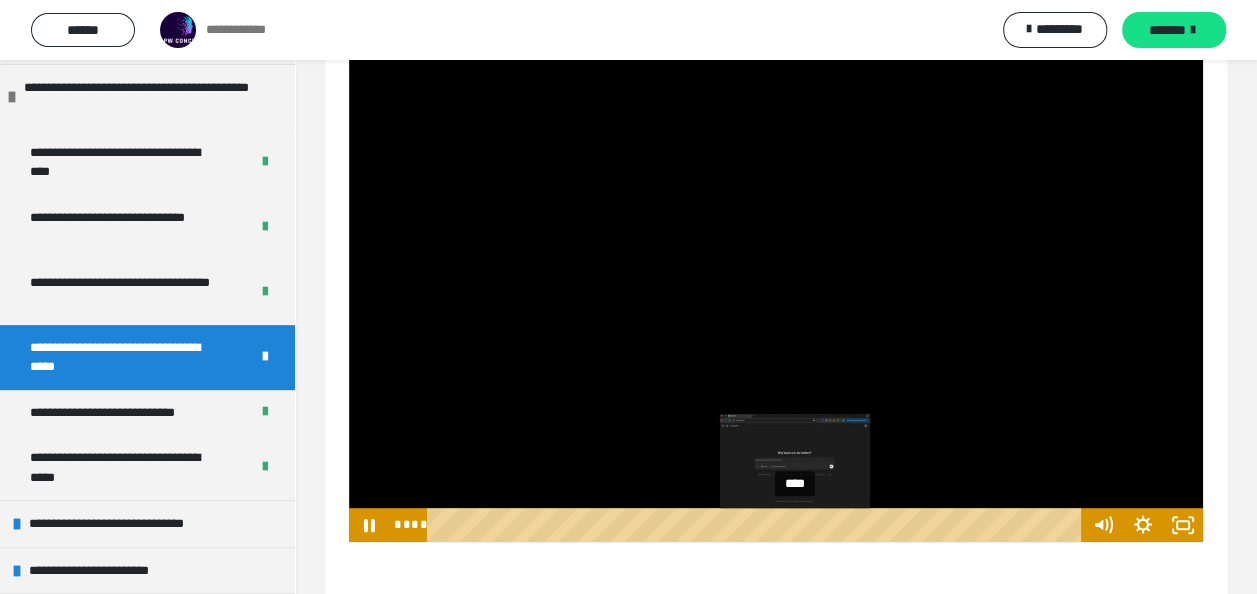 click on "****" at bounding box center (757, 525) 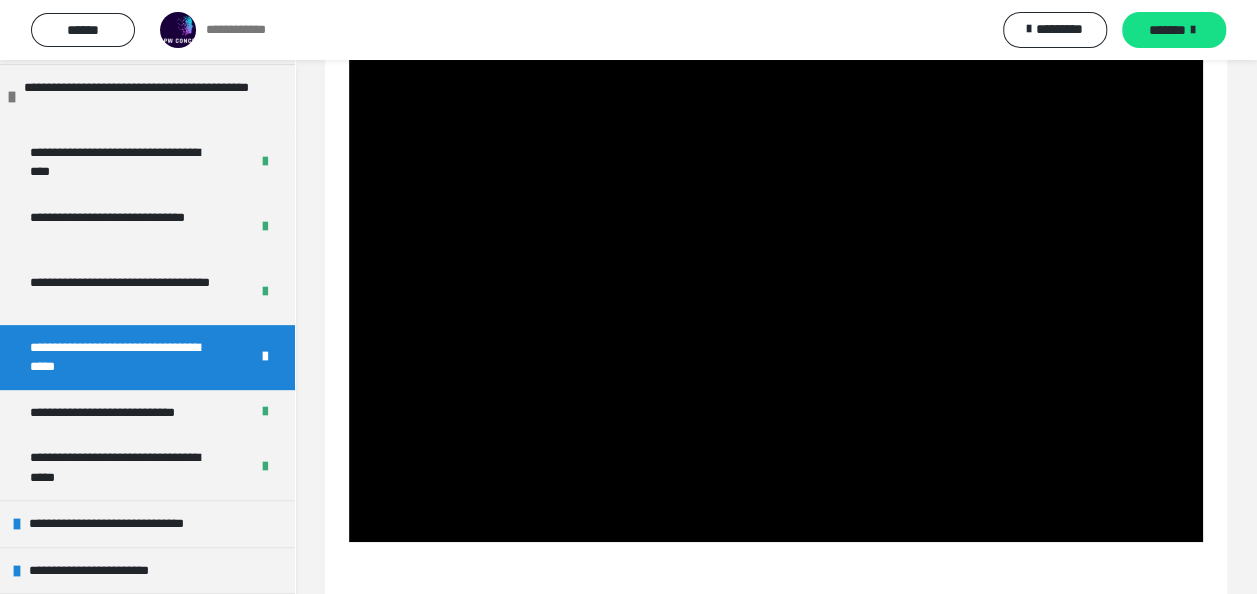 click at bounding box center [776, 275] 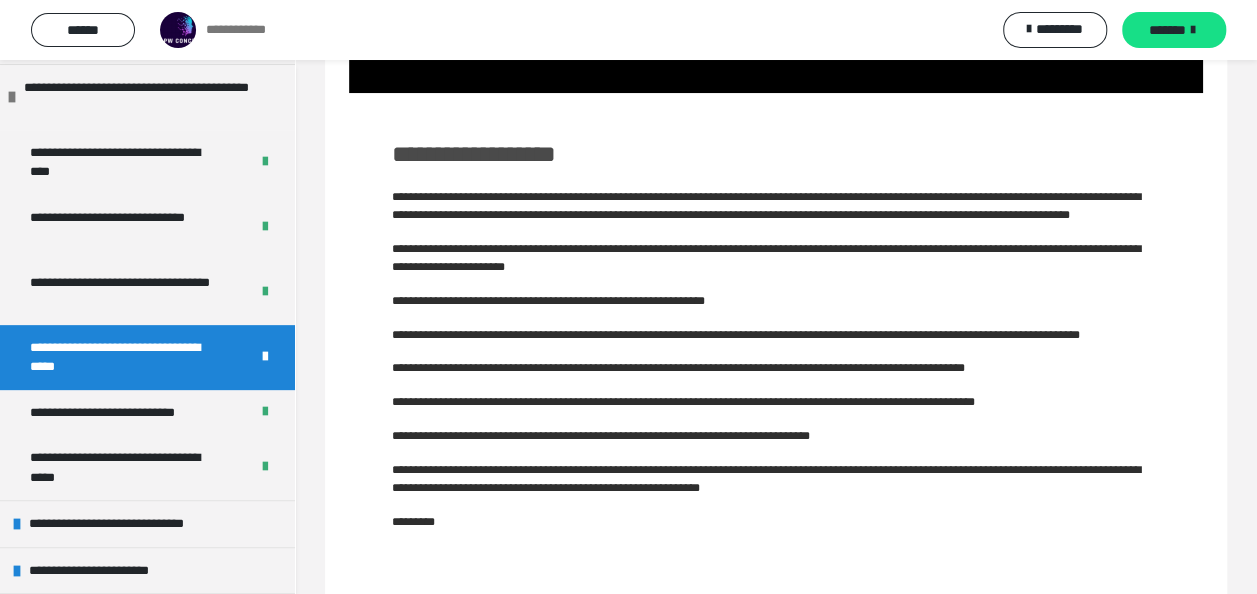 scroll, scrollTop: 754, scrollLeft: 0, axis: vertical 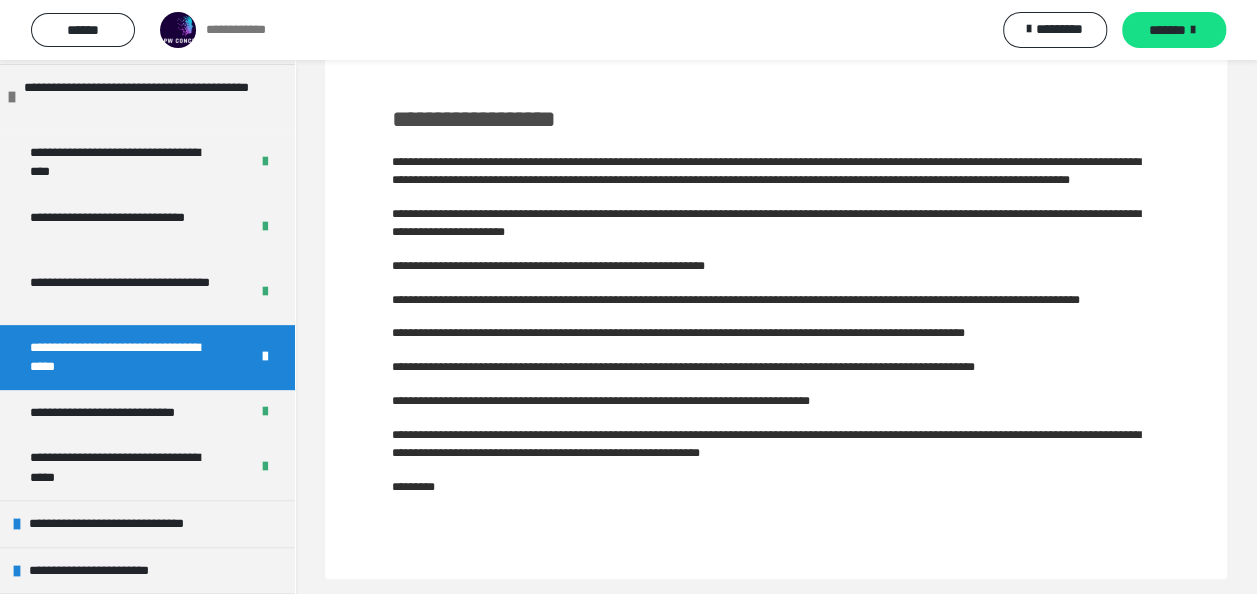 click on "**********" at bounding box center [776, 444] 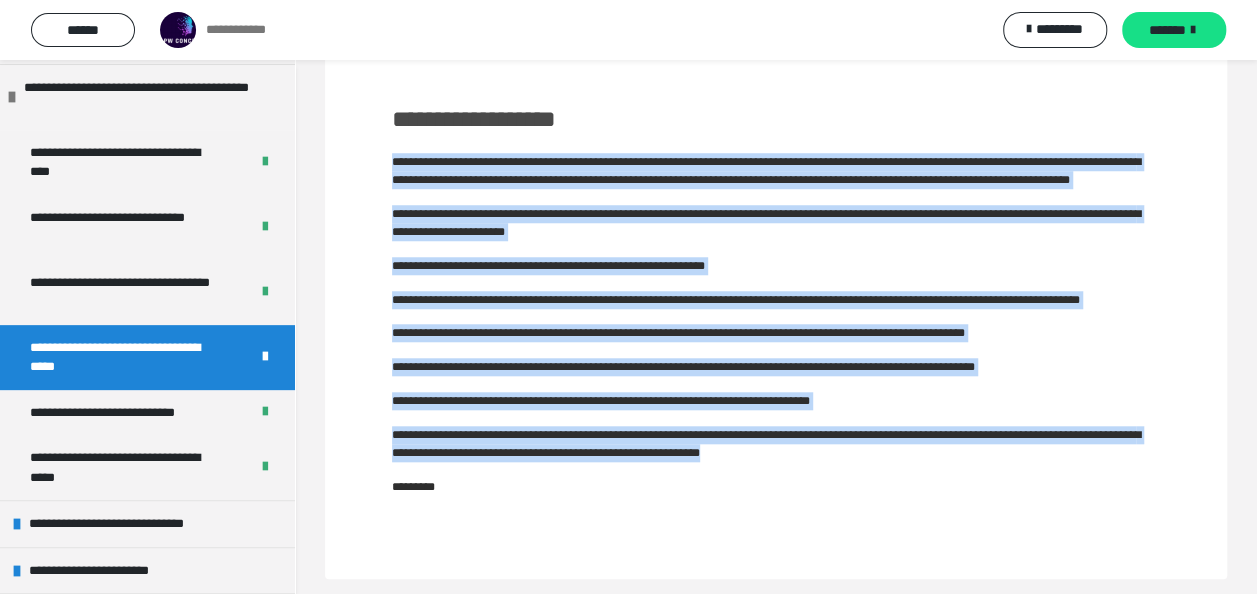 drag, startPoint x: 754, startPoint y: 451, endPoint x: 355, endPoint y: 159, distance: 494.43402 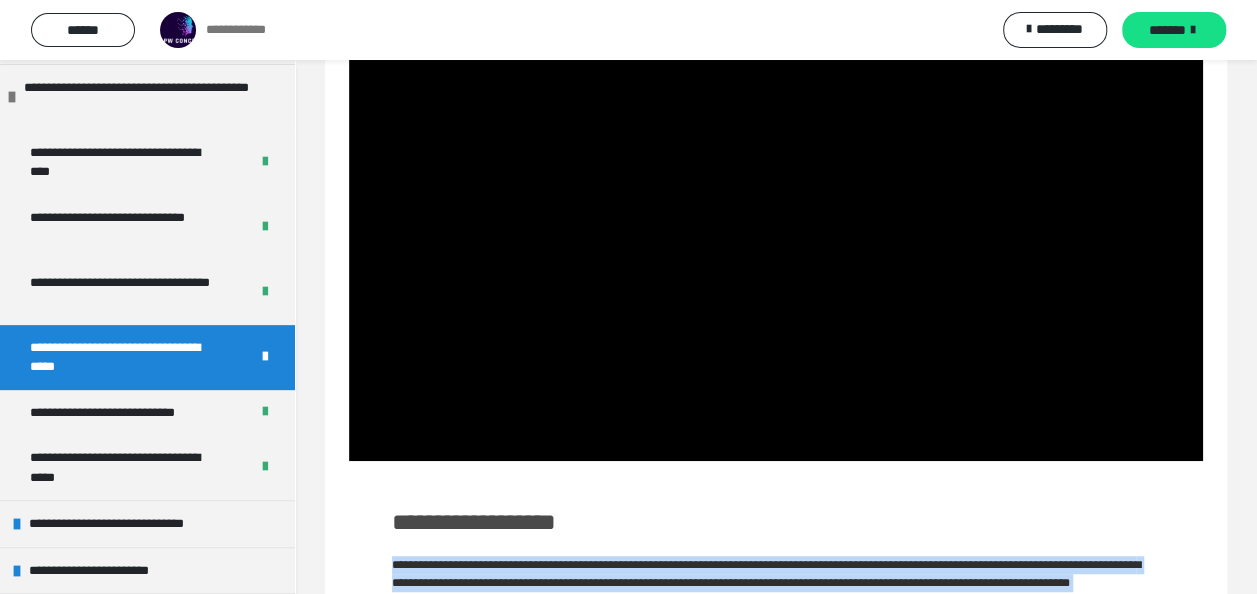 scroll, scrollTop: 350, scrollLeft: 0, axis: vertical 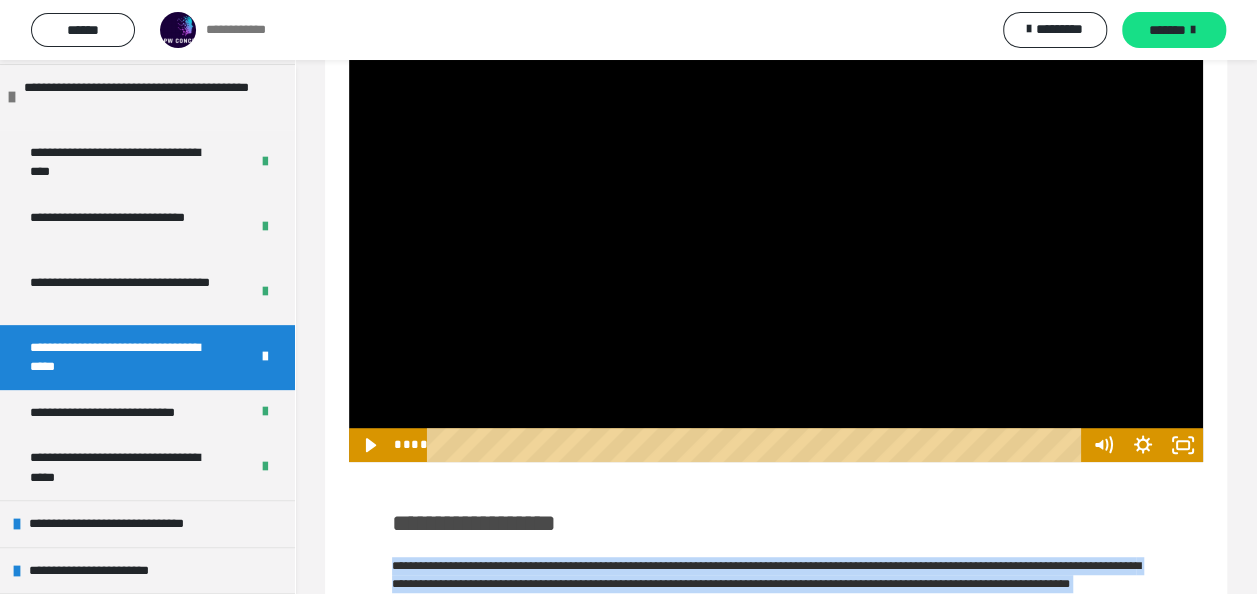 click at bounding box center (776, 195) 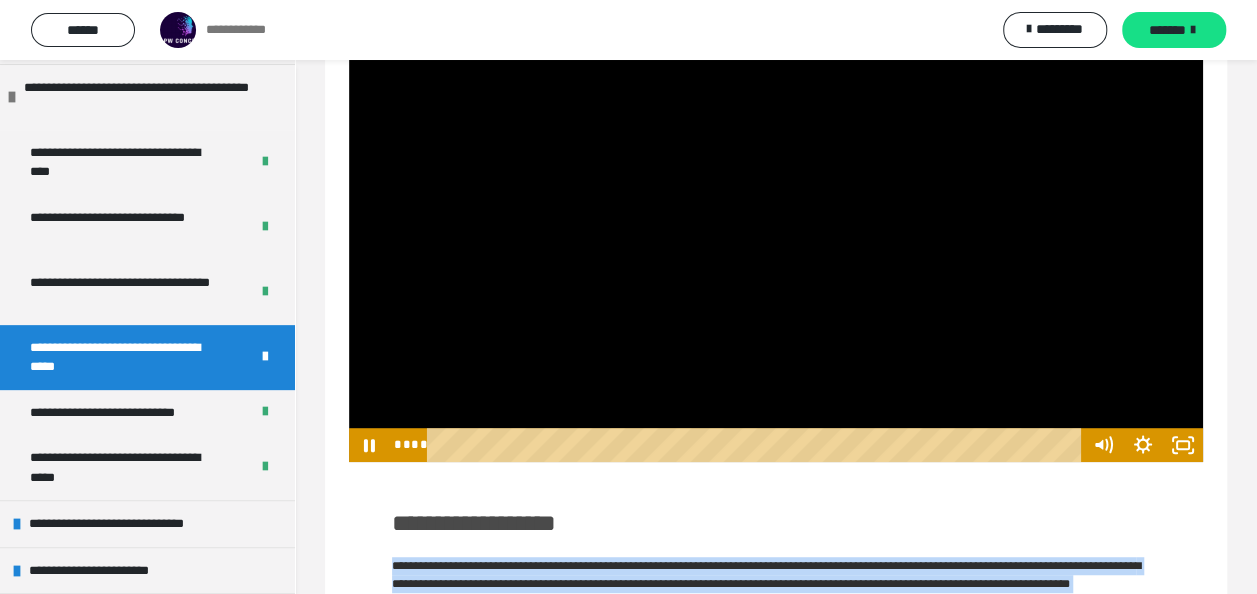 click at bounding box center (776, 195) 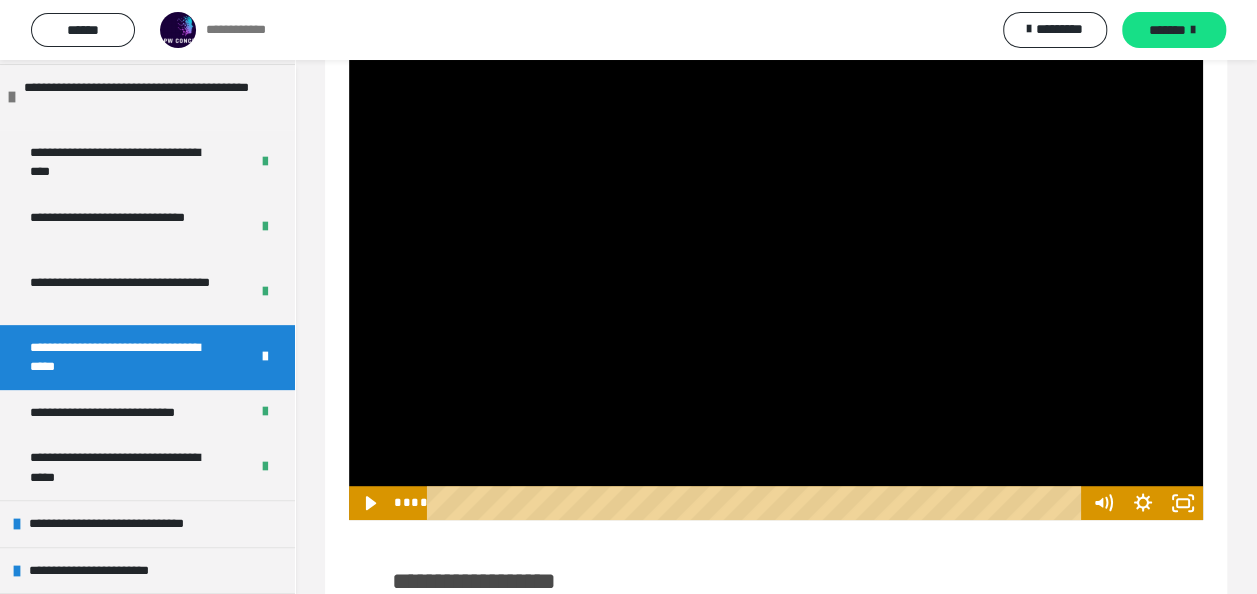 scroll, scrollTop: 291, scrollLeft: 0, axis: vertical 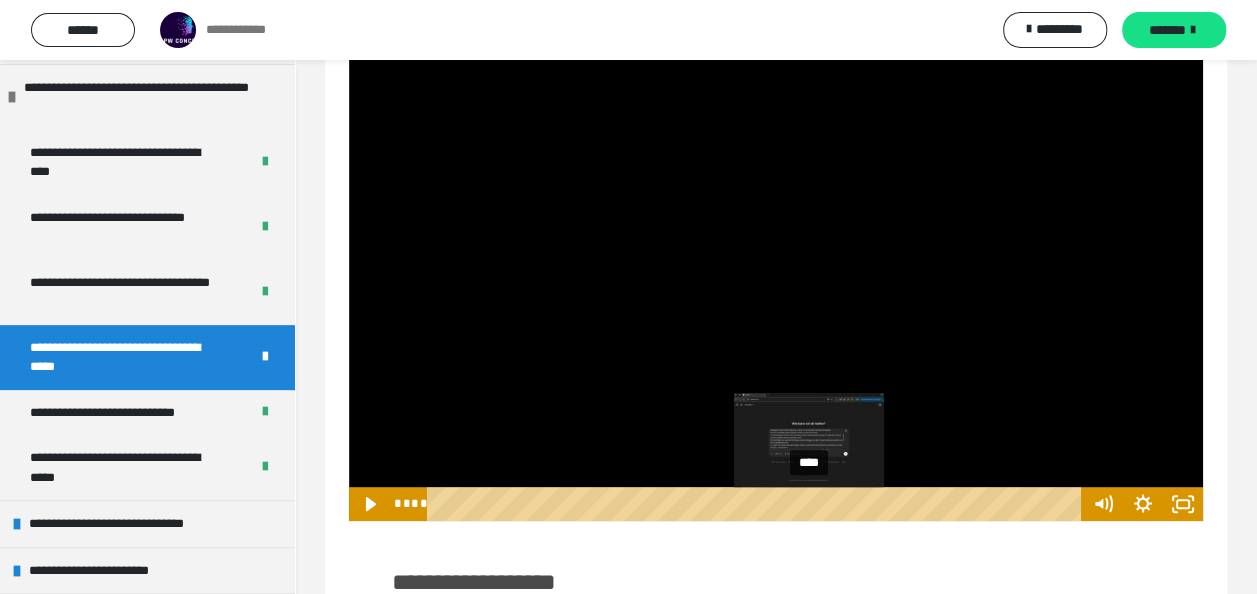 click on "****" at bounding box center [757, 504] 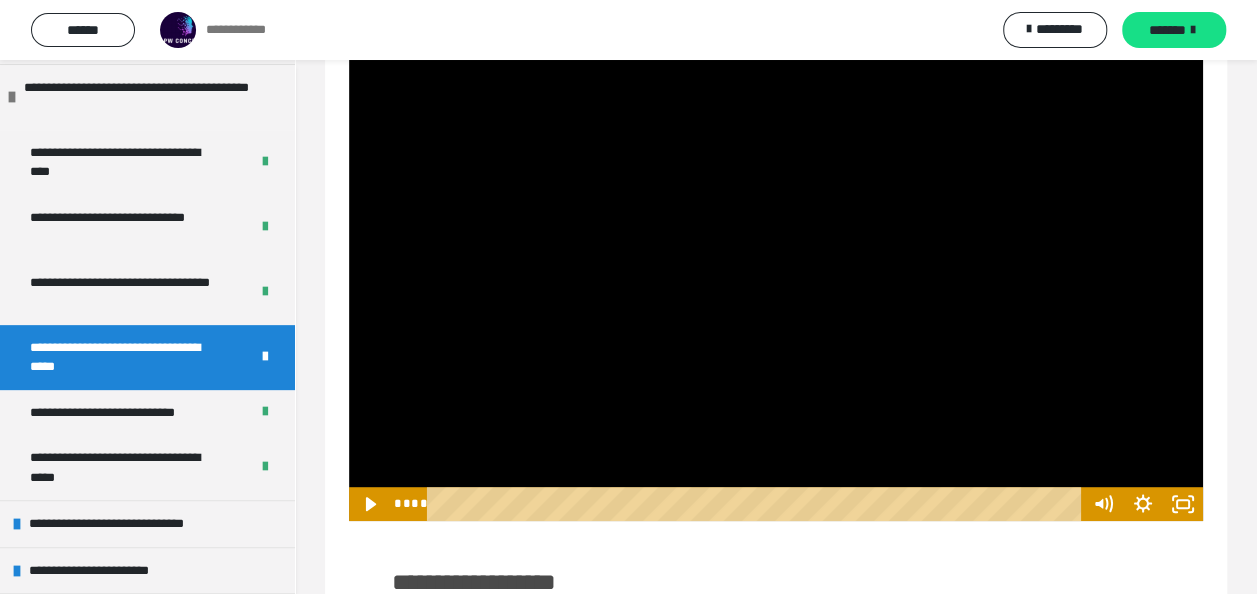 click at bounding box center [776, 254] 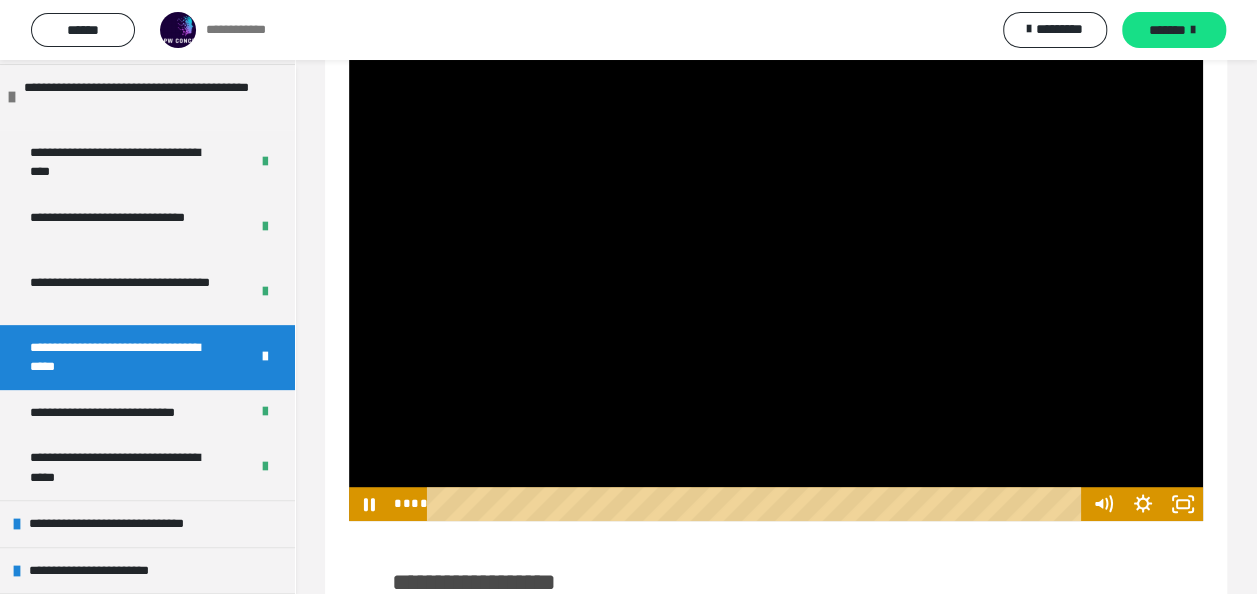 click at bounding box center [776, 254] 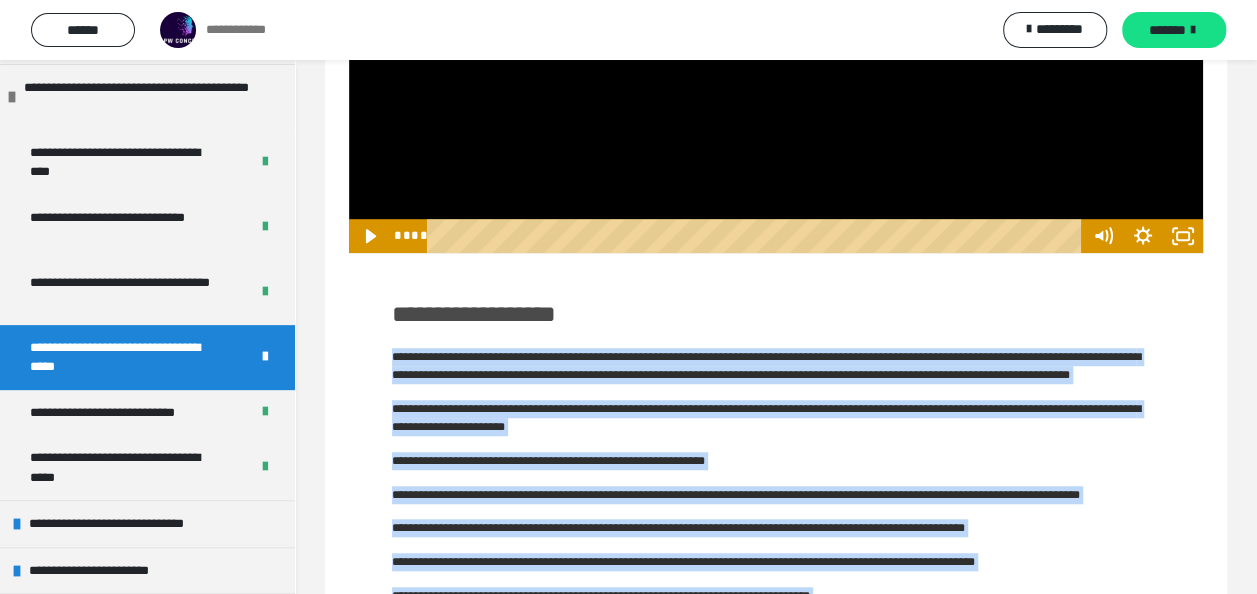 scroll, scrollTop: 768, scrollLeft: 0, axis: vertical 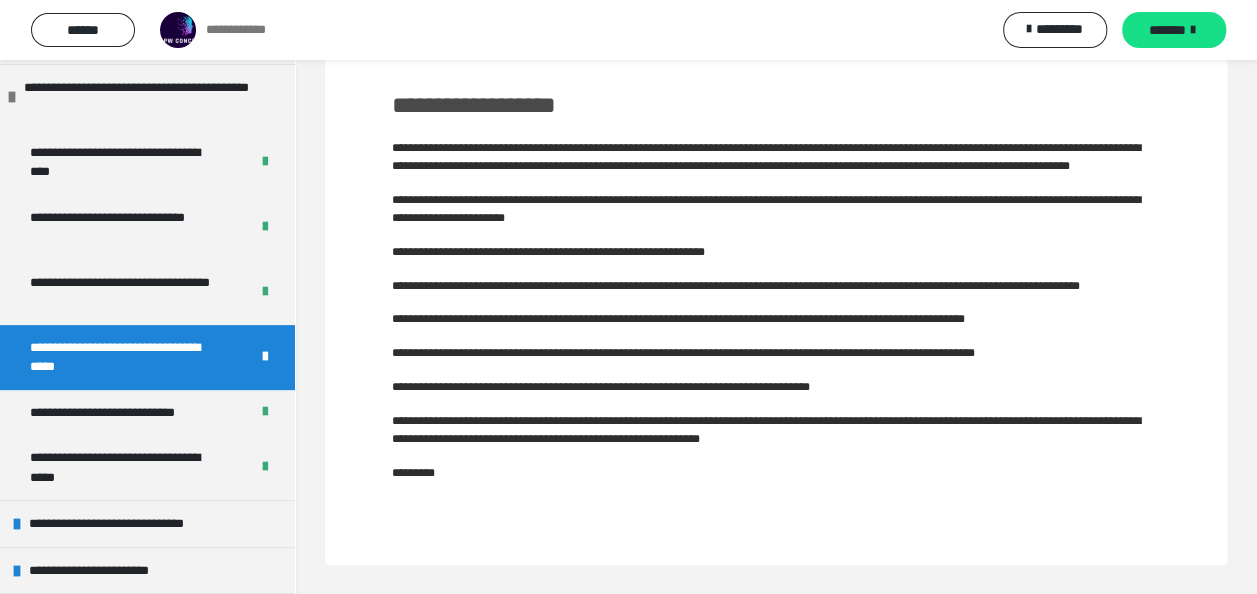 click on "*********" at bounding box center (776, 473) 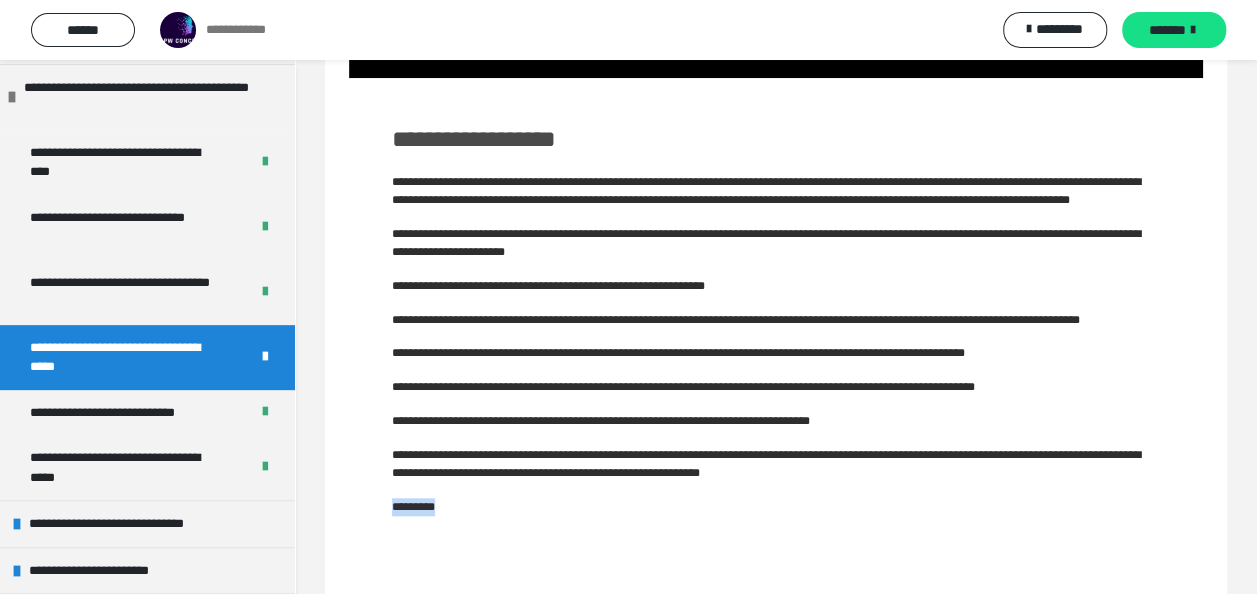 drag, startPoint x: 440, startPoint y: 504, endPoint x: 380, endPoint y: 508, distance: 60.133186 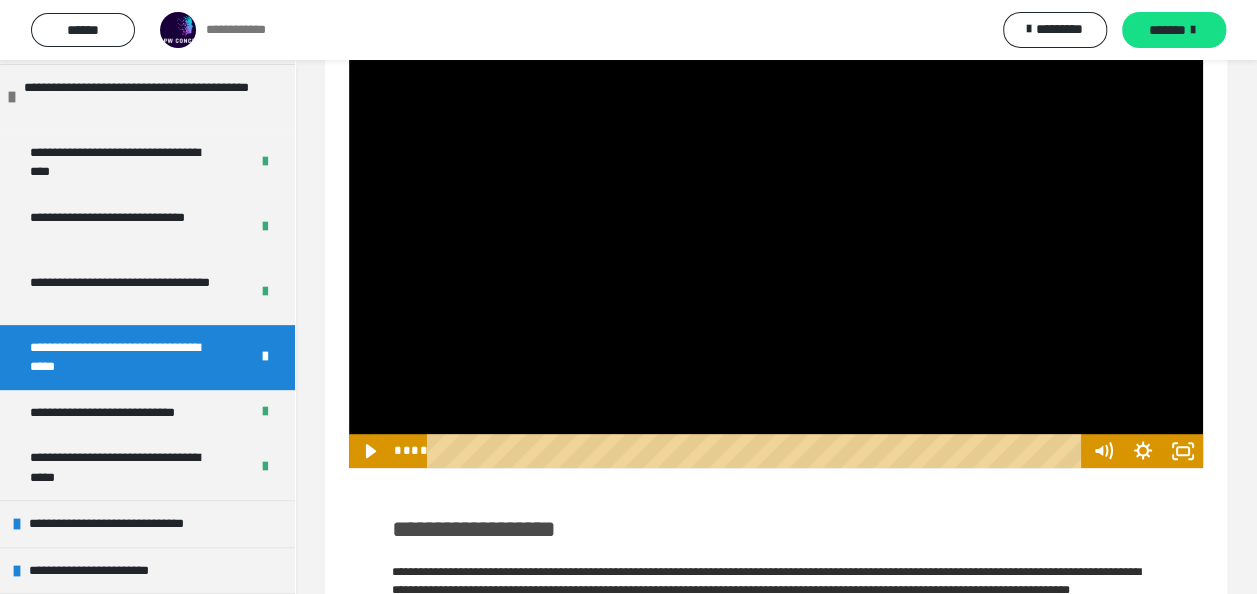 scroll, scrollTop: 343, scrollLeft: 0, axis: vertical 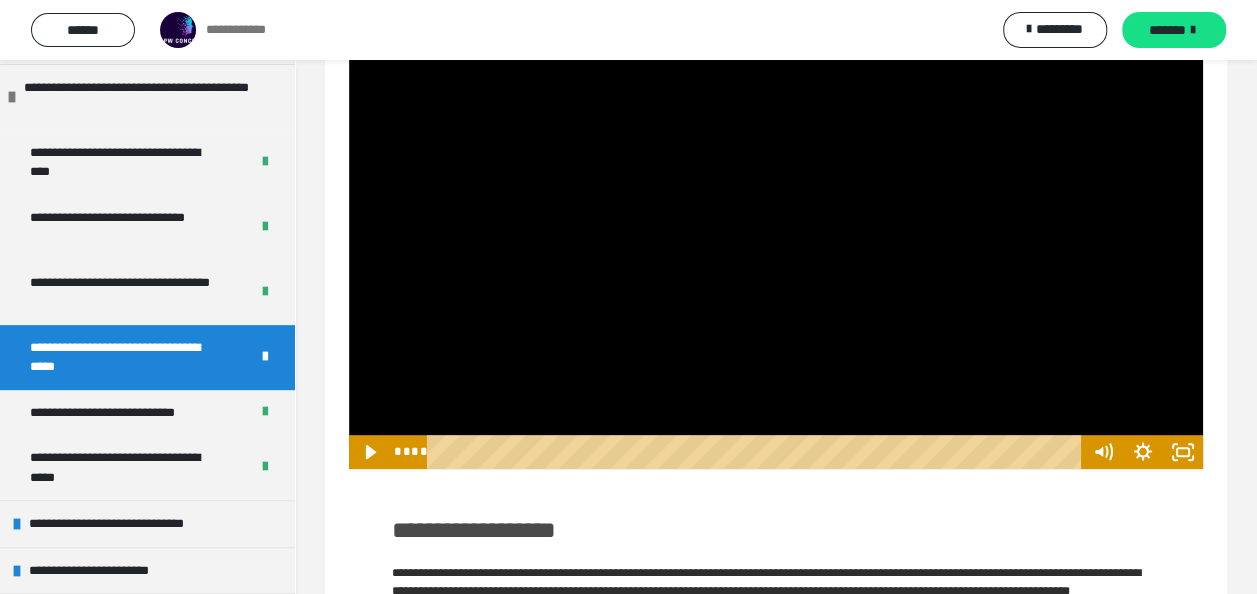 drag, startPoint x: 558, startPoint y: 148, endPoint x: 640, endPoint y: 270, distance: 146.9966 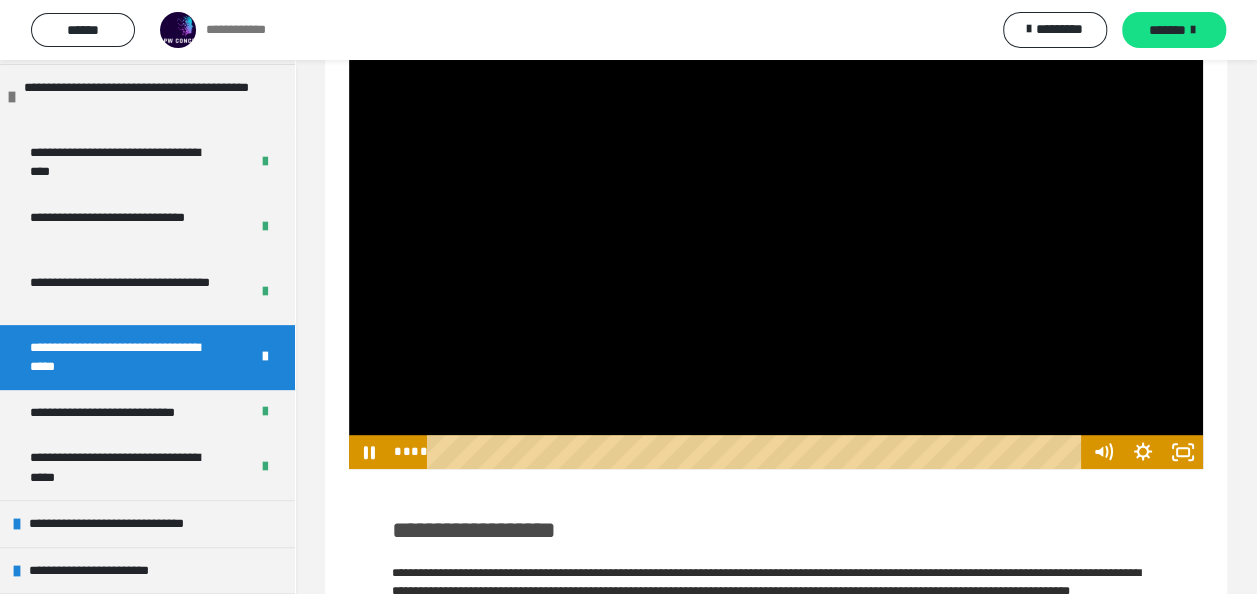 click at bounding box center [776, 202] 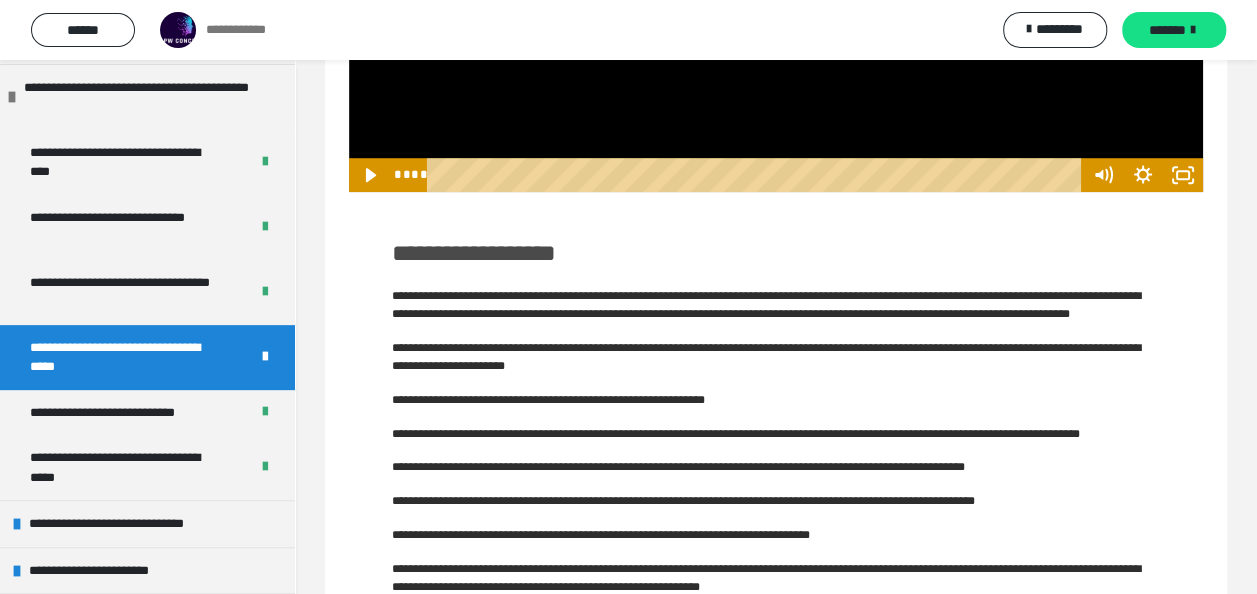 scroll, scrollTop: 768, scrollLeft: 0, axis: vertical 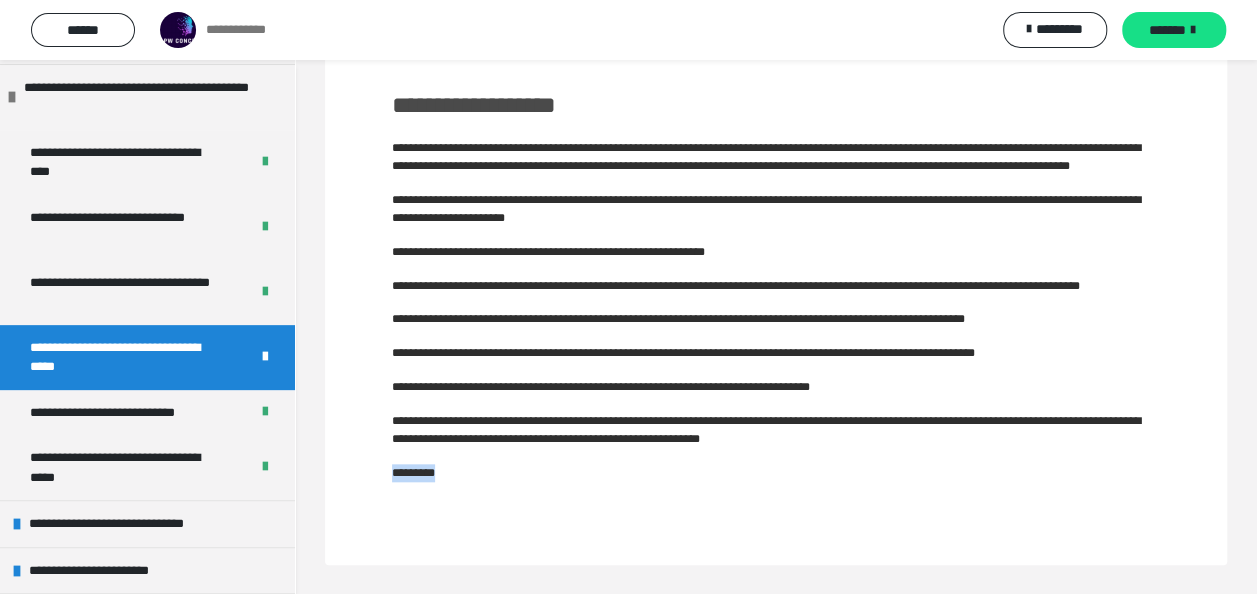 click on "*********" at bounding box center [776, 473] 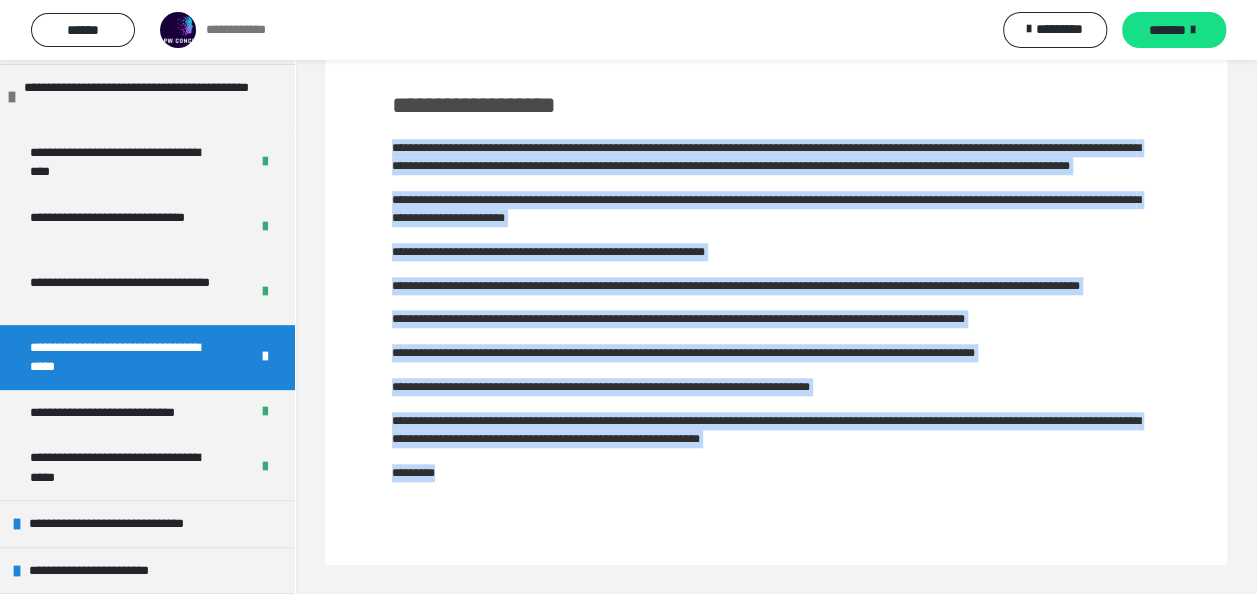 drag, startPoint x: 446, startPoint y: 468, endPoint x: 305, endPoint y: 134, distance: 362.54242 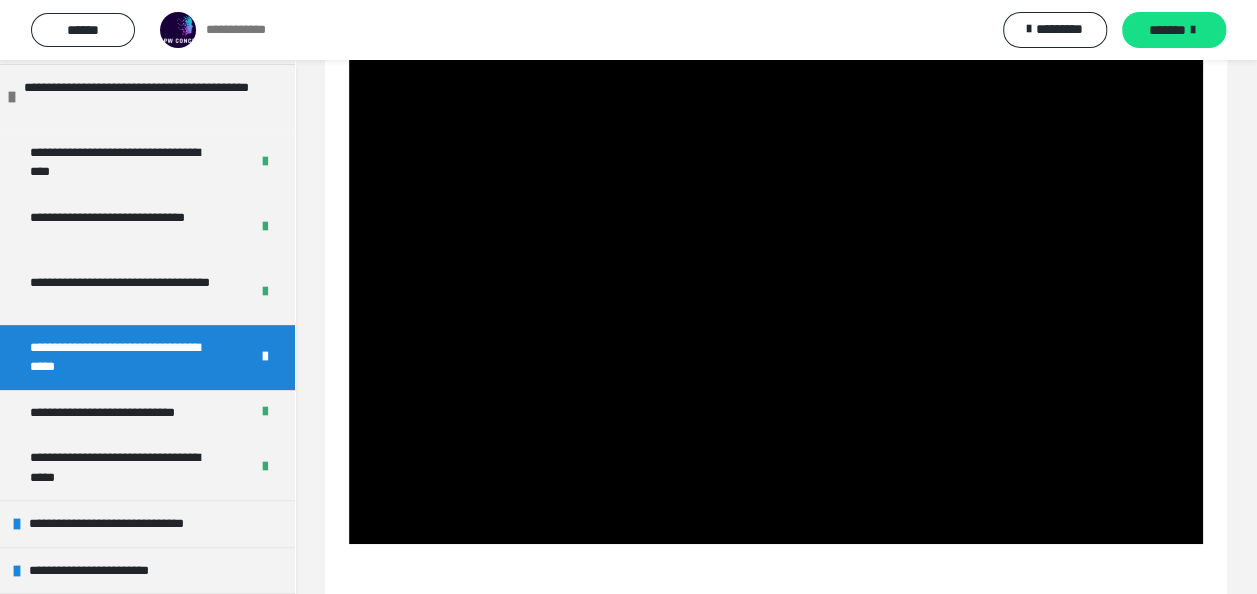 scroll, scrollTop: 267, scrollLeft: 0, axis: vertical 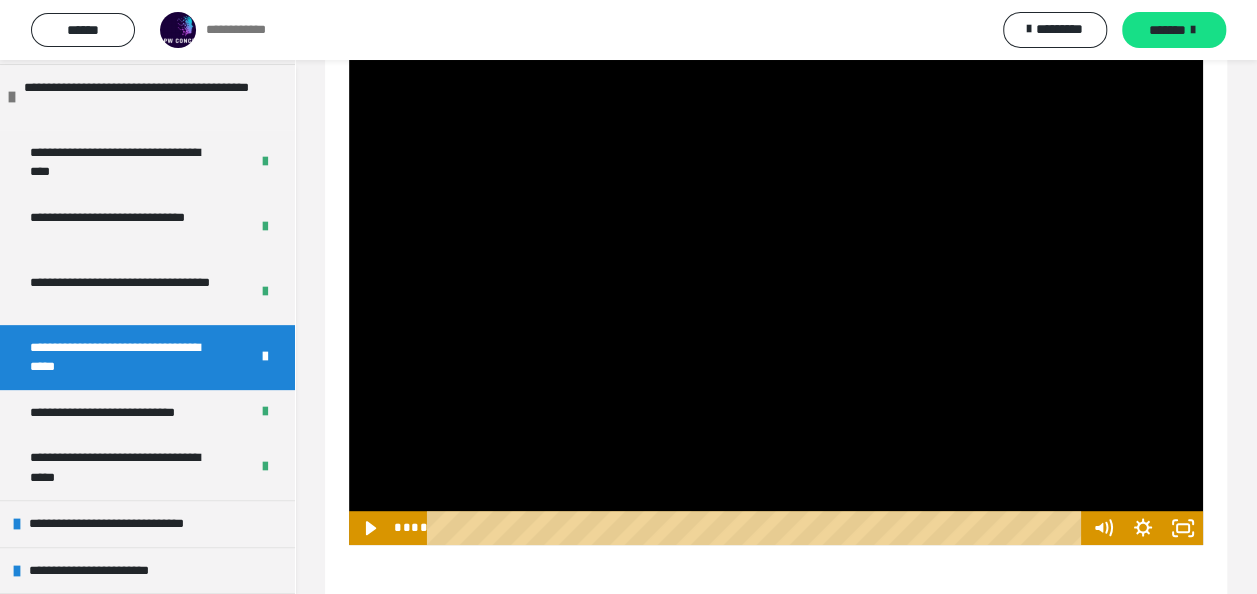 click at bounding box center (776, 278) 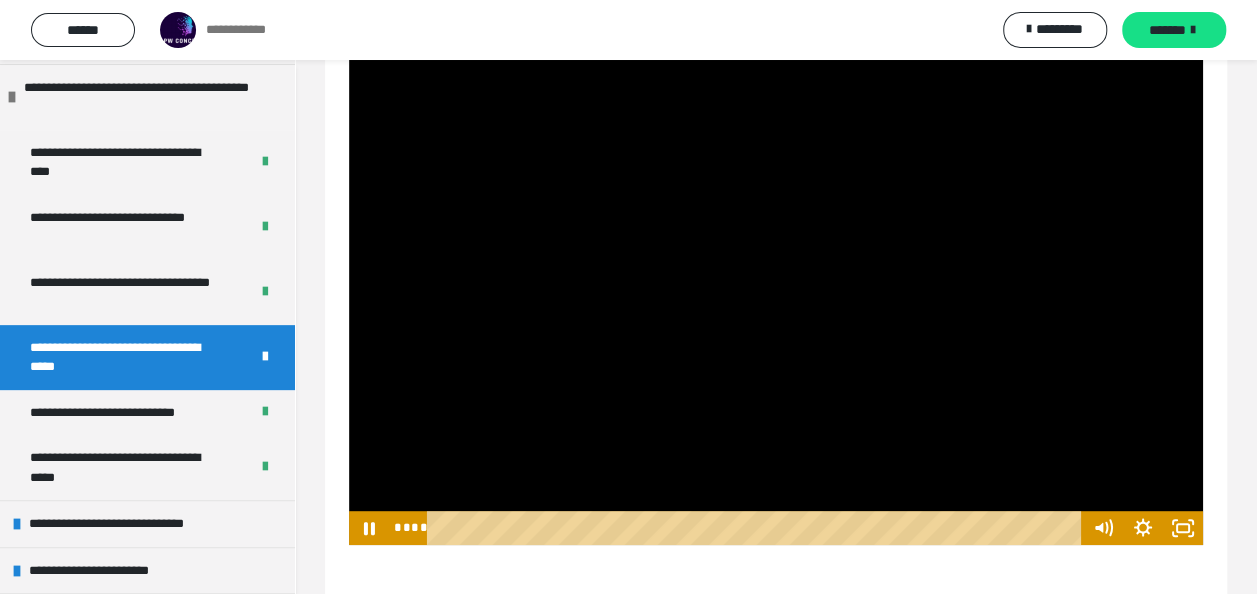 click at bounding box center (776, 278) 